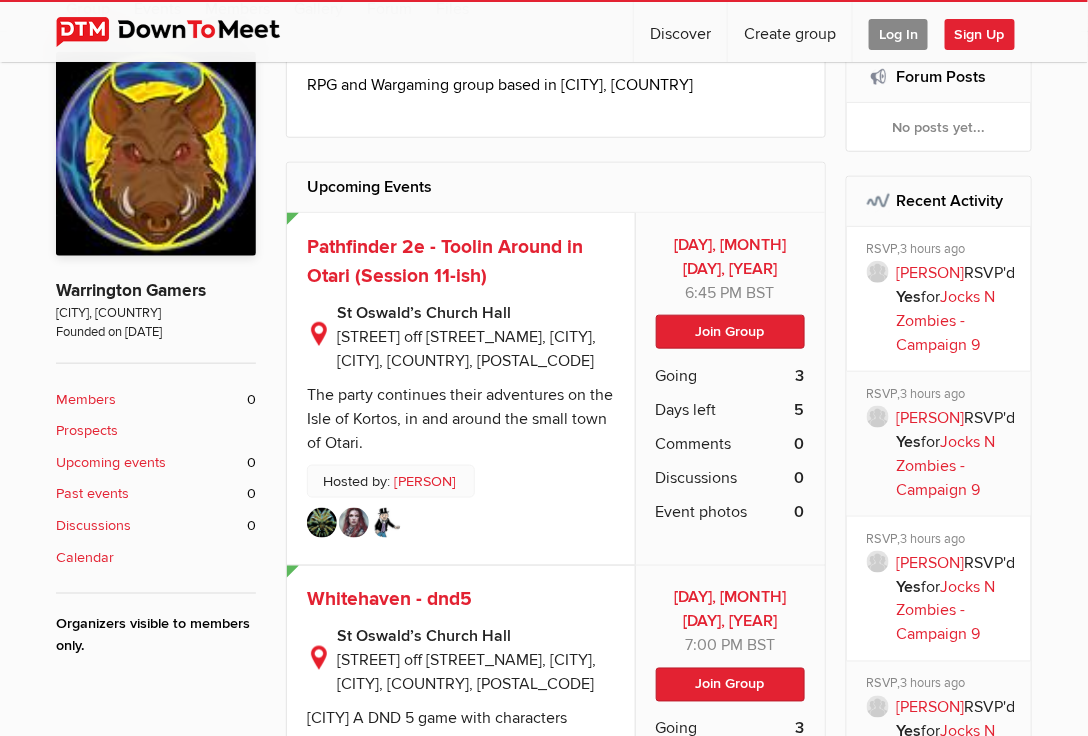 scroll, scrollTop: 400, scrollLeft: 0, axis: vertical 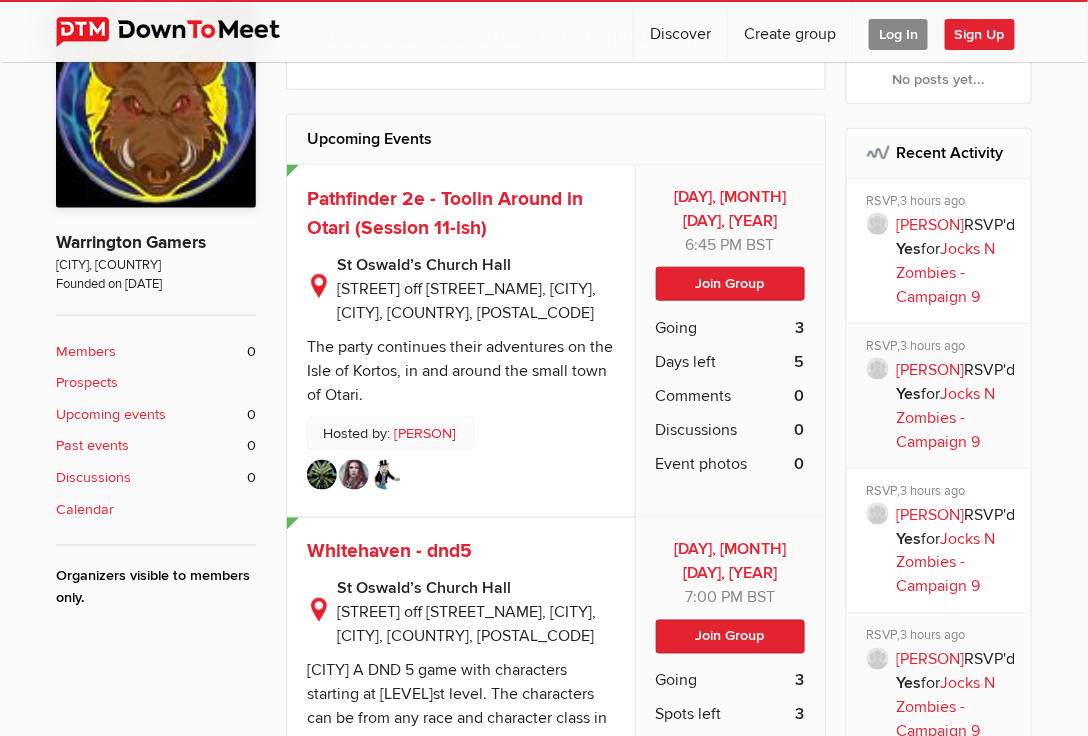click on "Church Walk off Golborne Road, Winwick, Warrington, United Kingdom, WA2 8SZ" 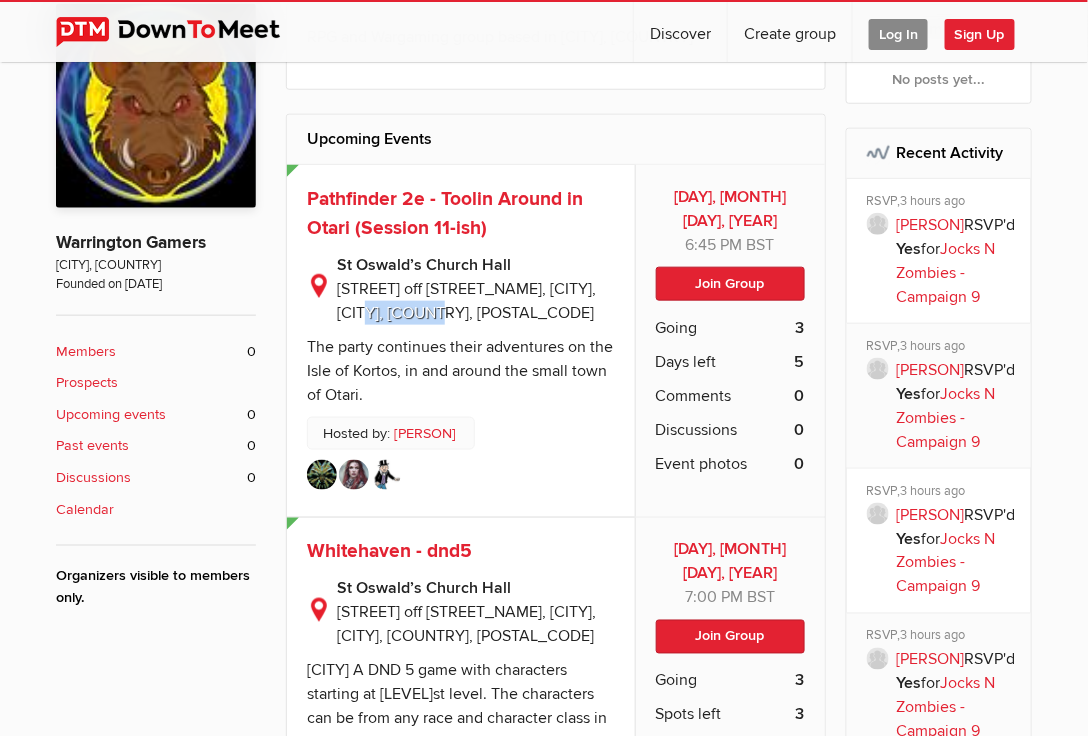 click on "Church Walk off Golborne Road, Winwick, Warrington, United Kingdom, WA2 8SZ" 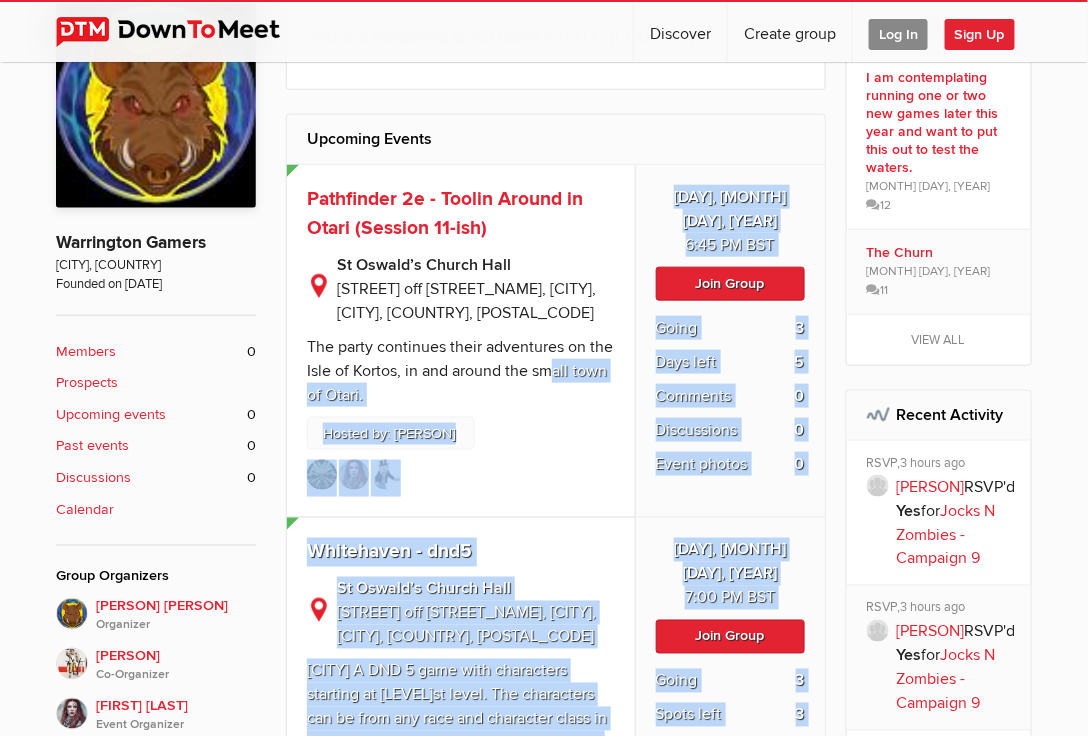 drag, startPoint x: 324, startPoint y: 368, endPoint x: 552, endPoint y: 403, distance: 230.67076 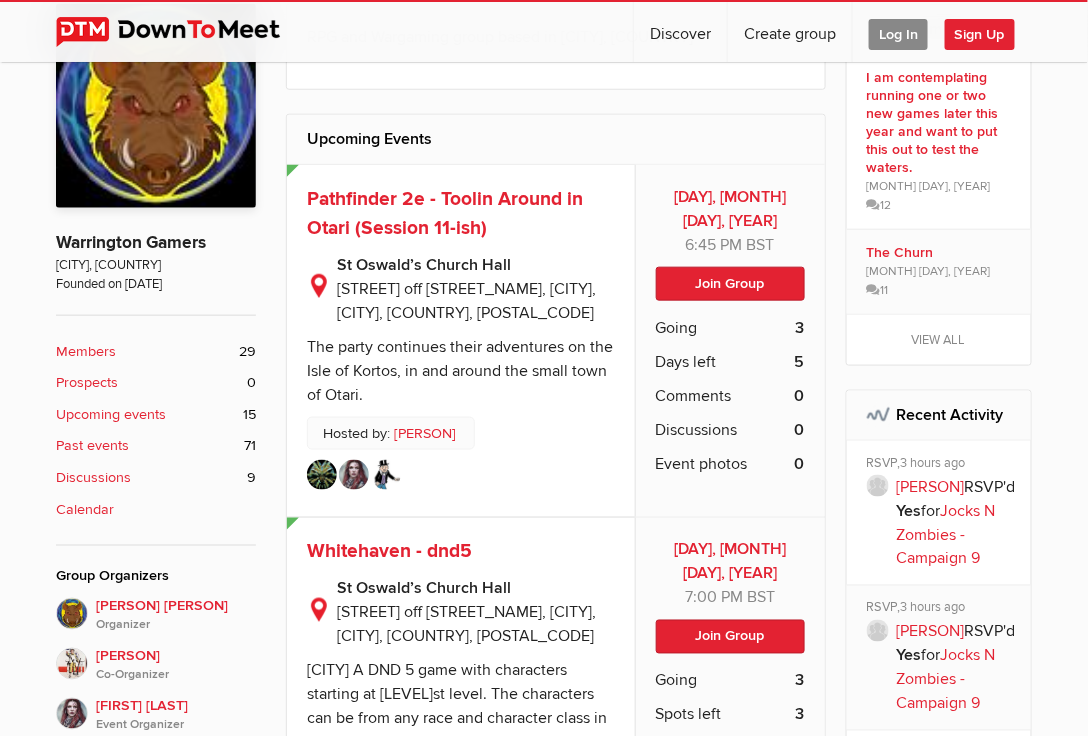 click on "The party continues their adventures on the Isle of Kortos, in and around the small town of Otari." 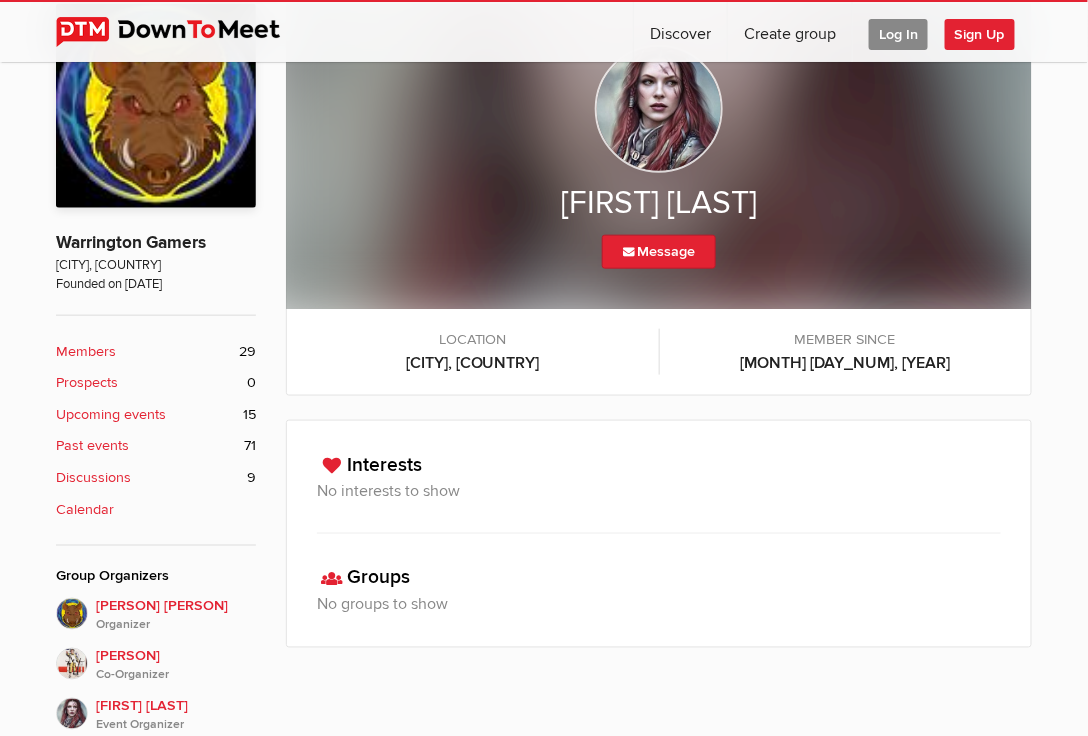 scroll, scrollTop: 334, scrollLeft: 0, axis: vertical 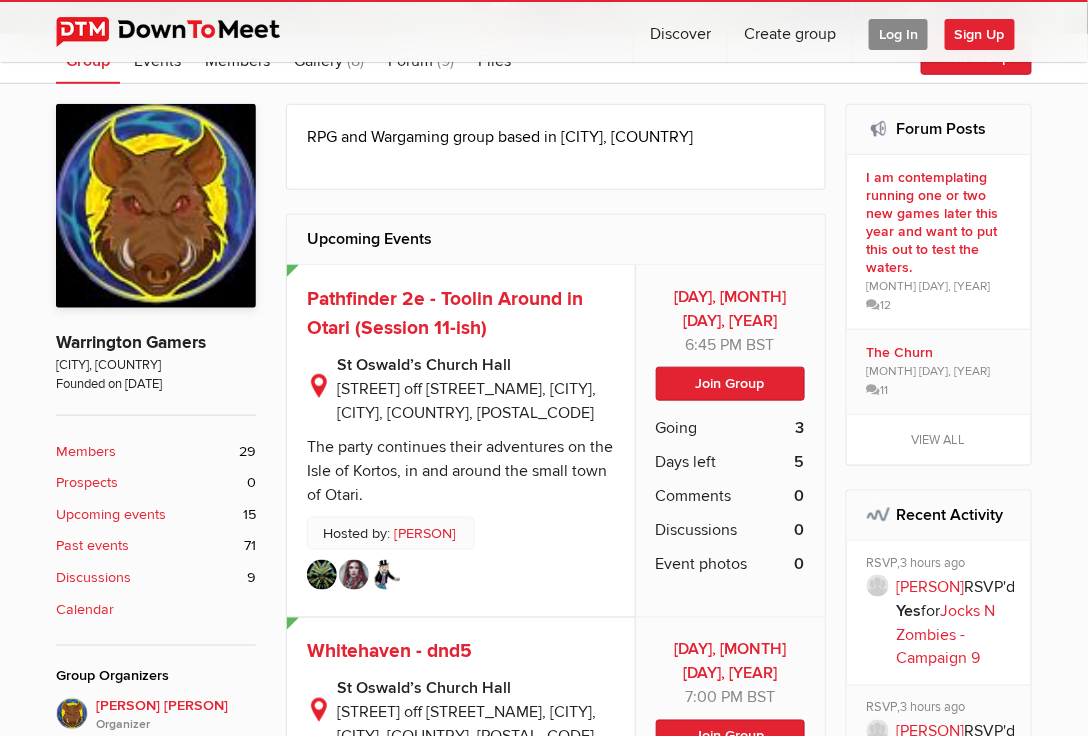 click on "Pathfinder 2e - Toolin Around in Otari (Session 11-ish)" 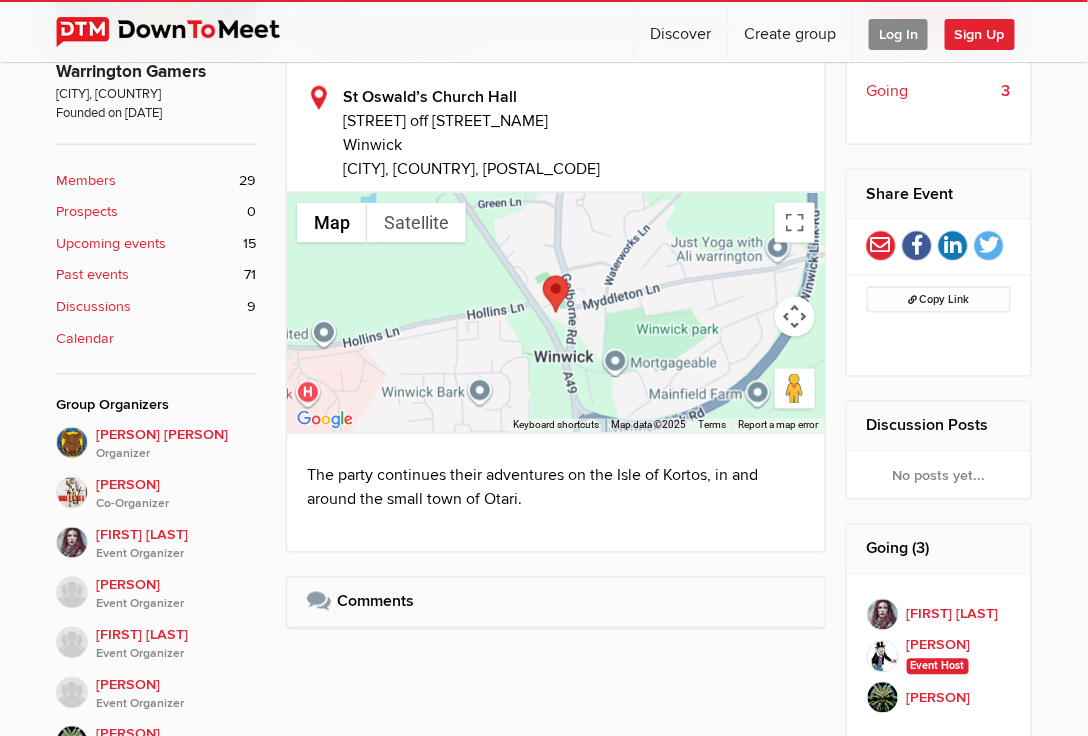 scroll, scrollTop: 567, scrollLeft: 0, axis: vertical 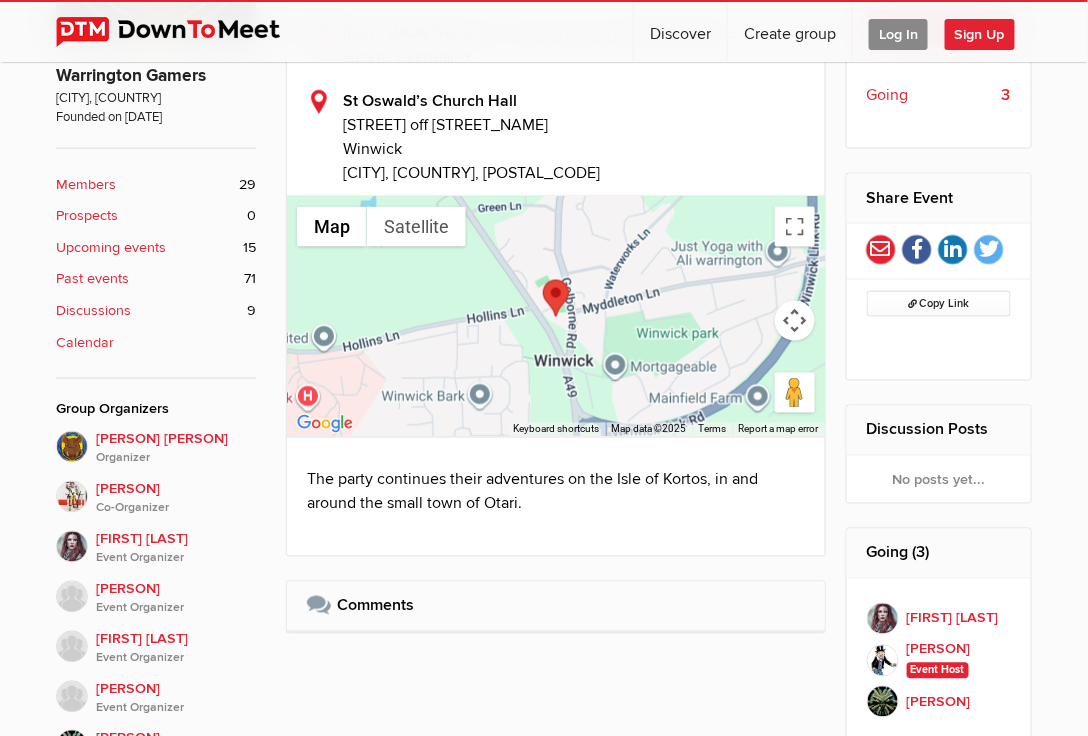 click on "Members" 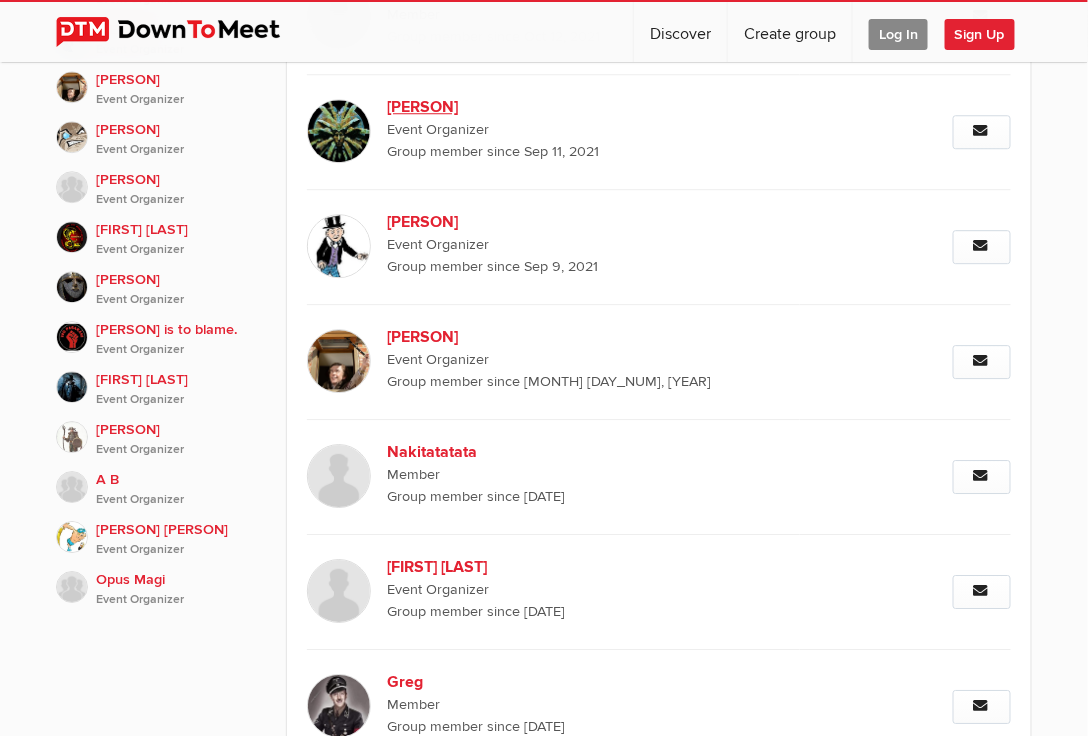 scroll, scrollTop: 1434, scrollLeft: 0, axis: vertical 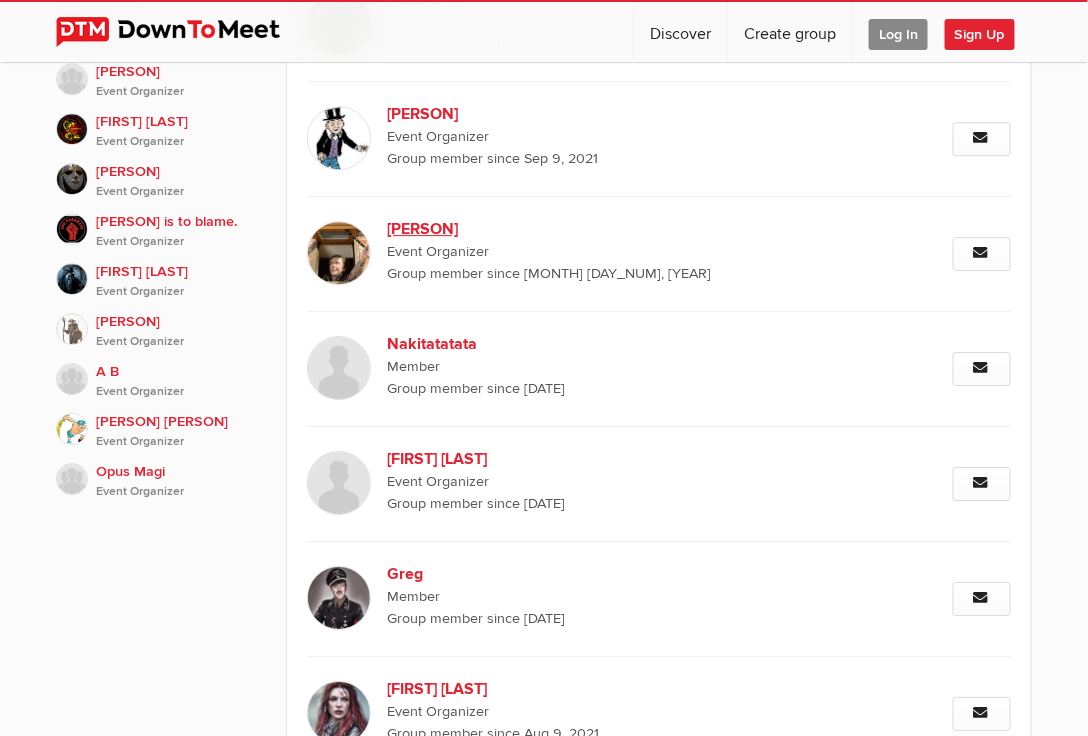 click 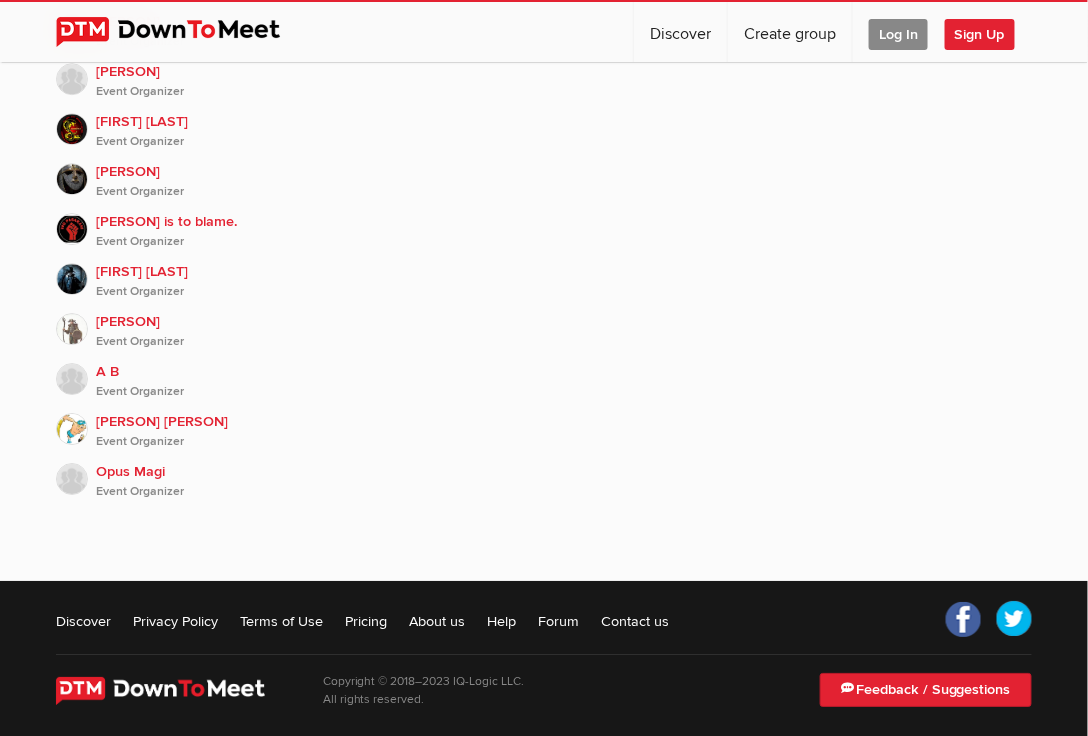 scroll, scrollTop: 334, scrollLeft: 0, axis: vertical 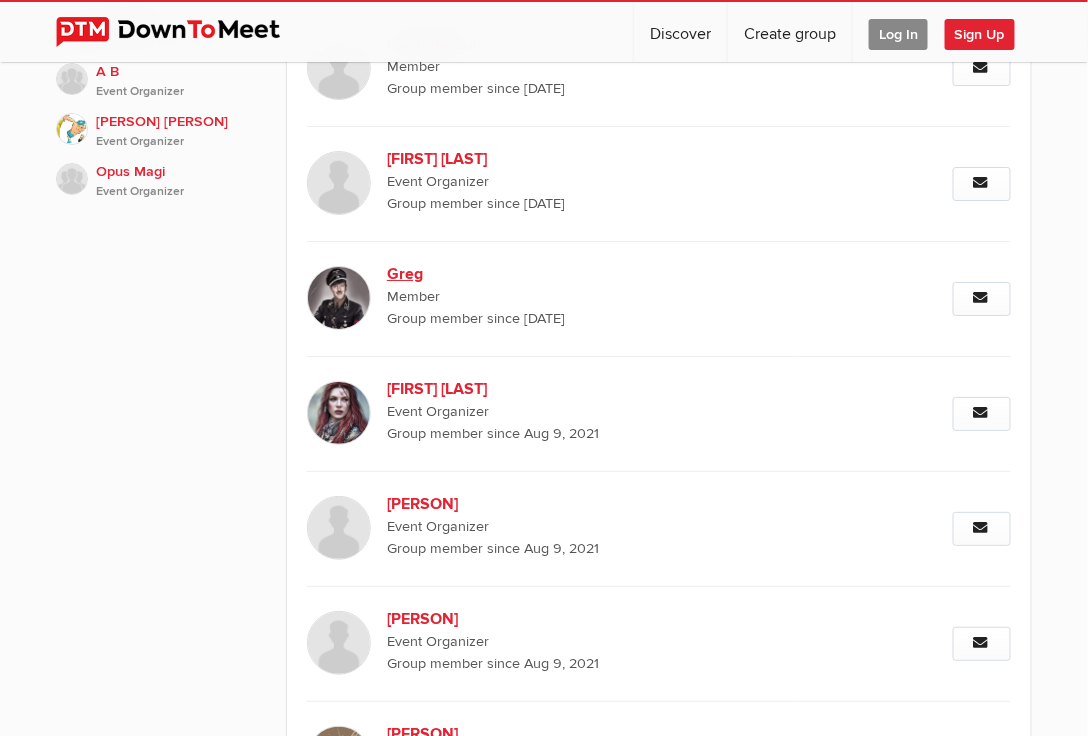 click 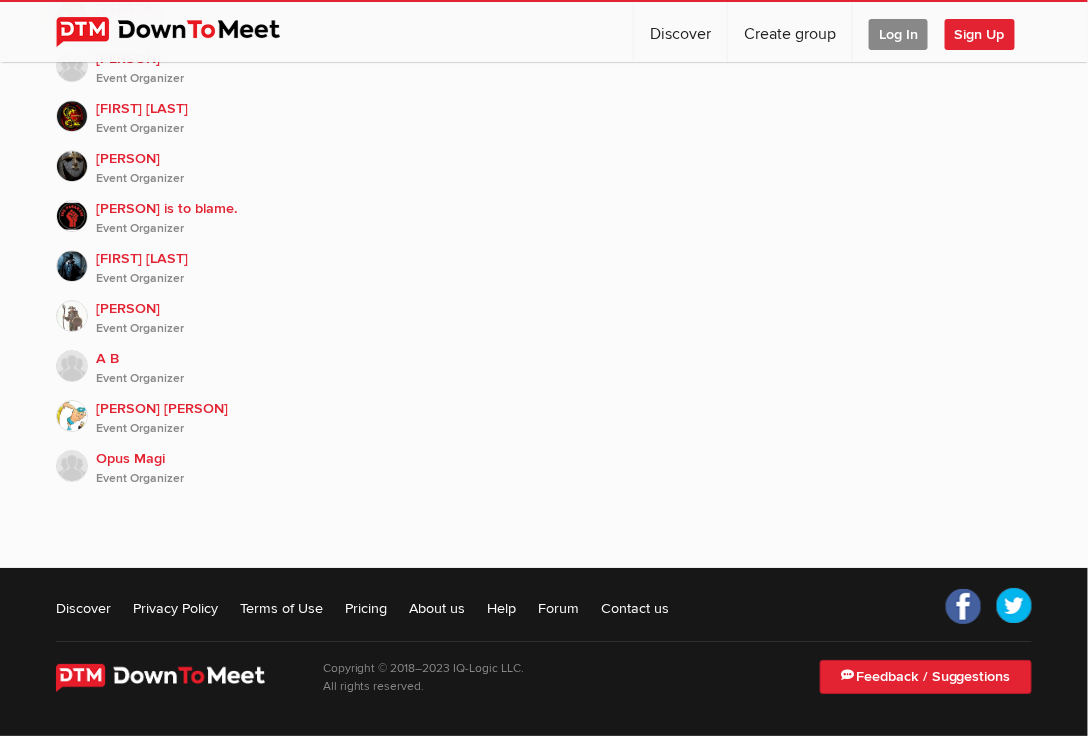 scroll, scrollTop: 334, scrollLeft: 0, axis: vertical 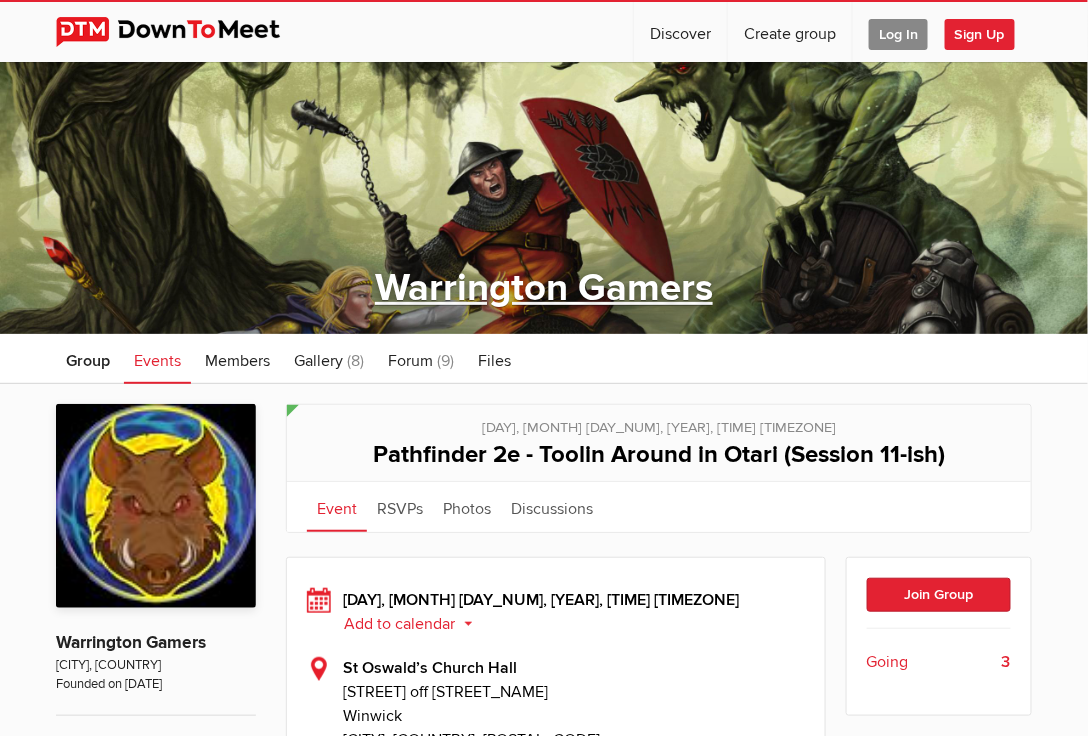 click on "Warrington Gamers" 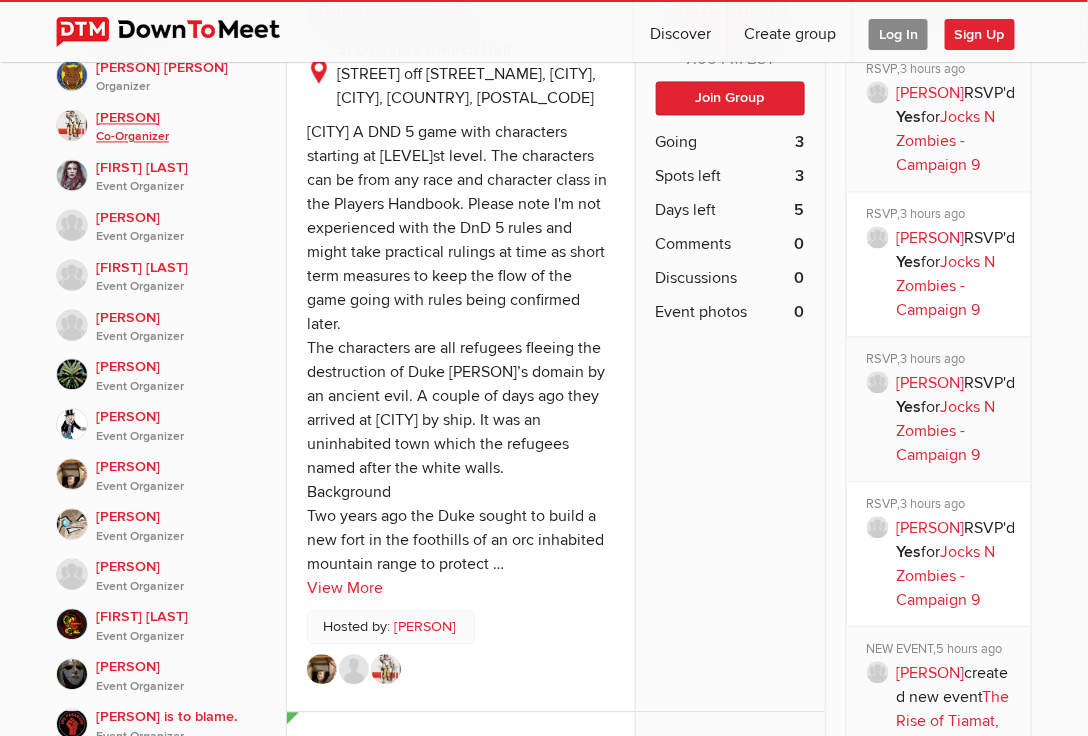 scroll, scrollTop: 1000, scrollLeft: 0, axis: vertical 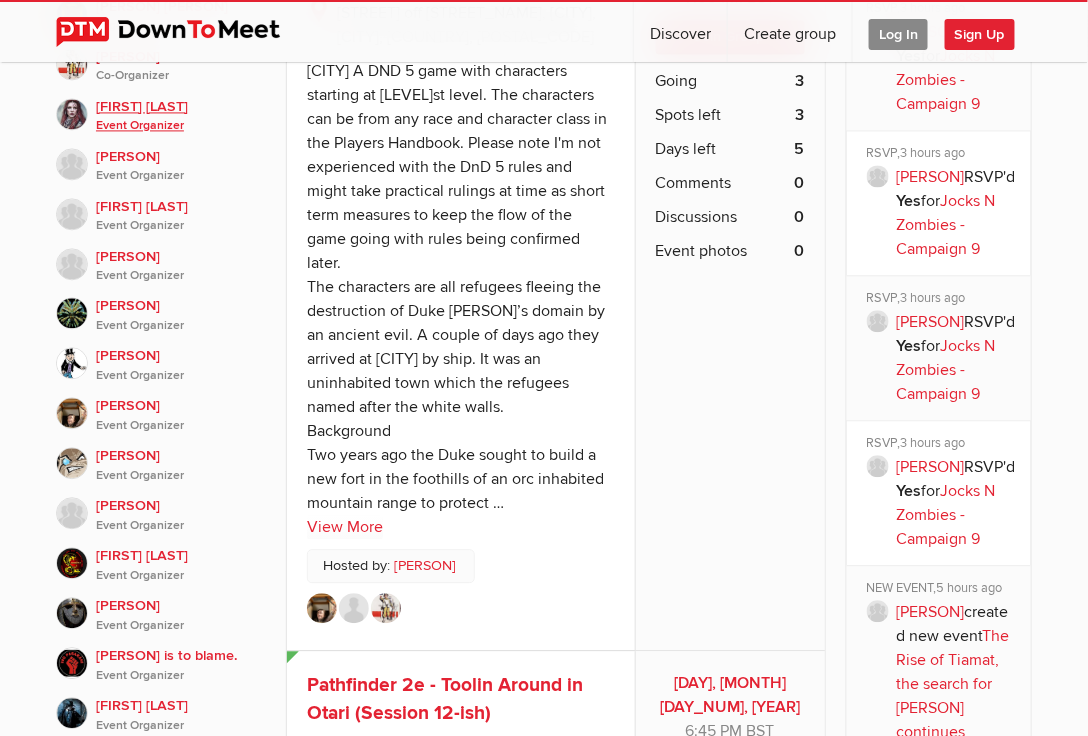 click on "Kate H
Event Organizer" 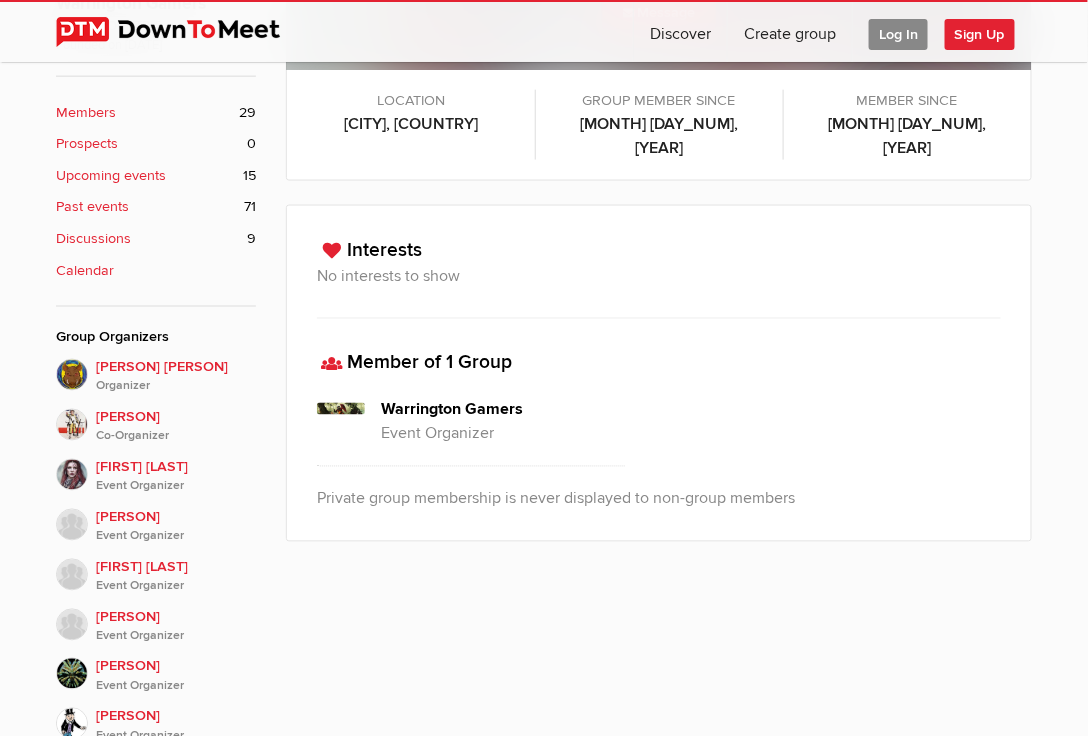 scroll, scrollTop: 634, scrollLeft: 0, axis: vertical 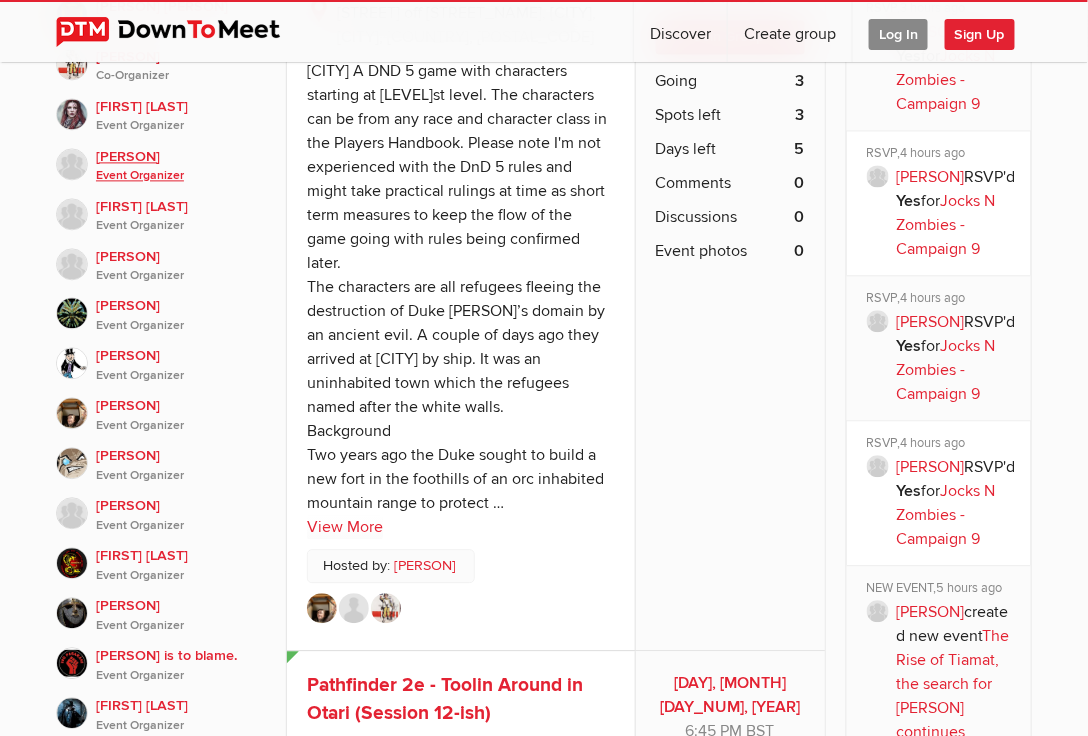 click on "Gemma Johnson
Event Organizer" 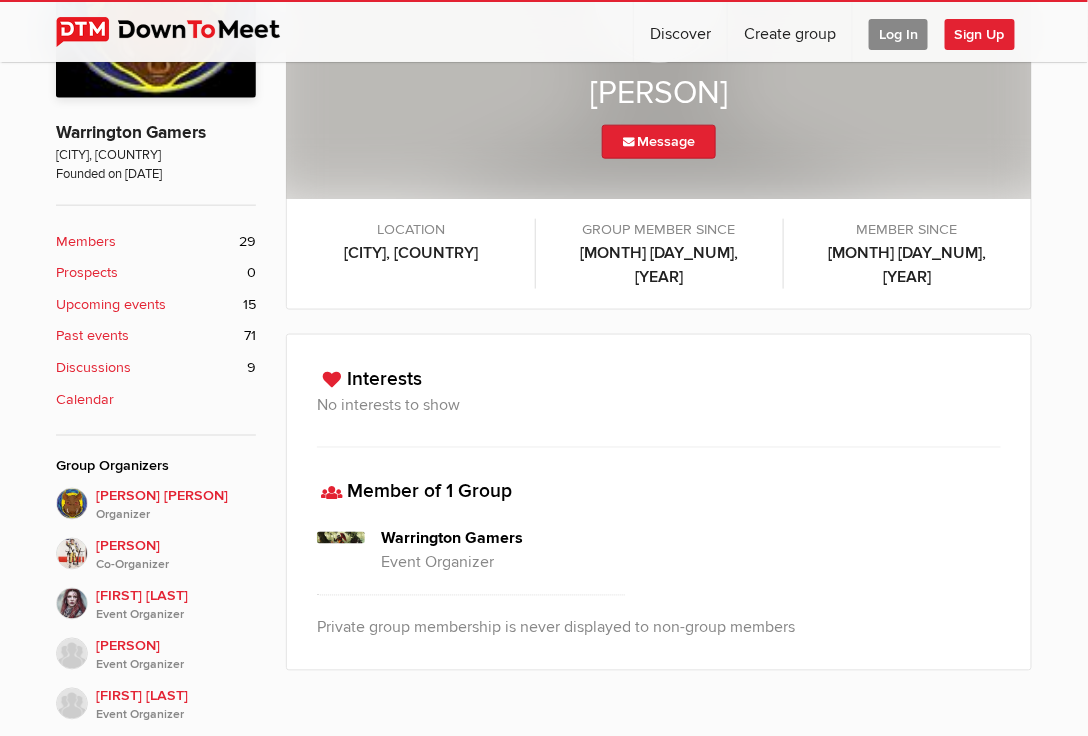 scroll, scrollTop: 534, scrollLeft: 0, axis: vertical 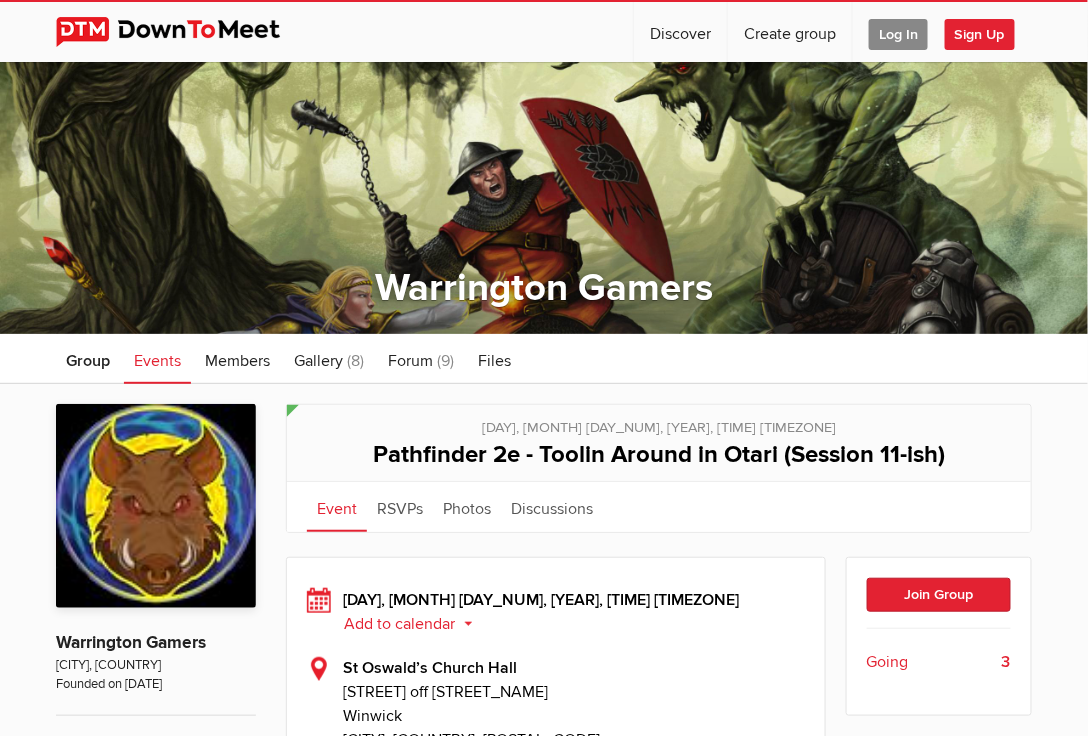 click 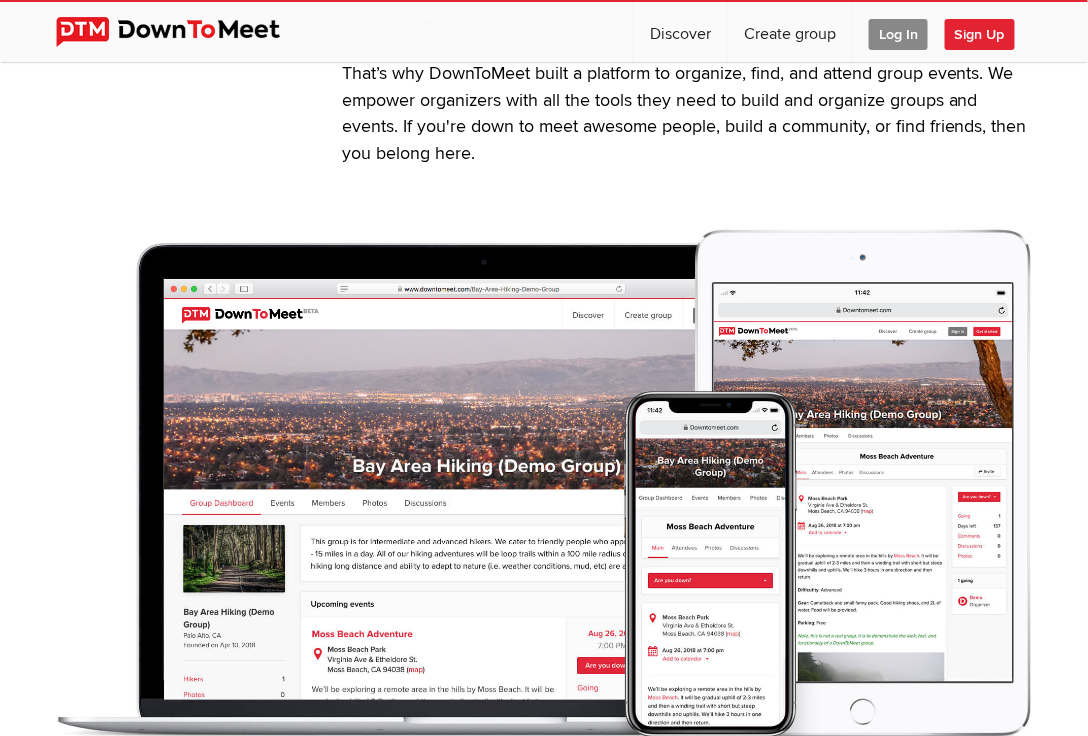 scroll, scrollTop: 1000, scrollLeft: 0, axis: vertical 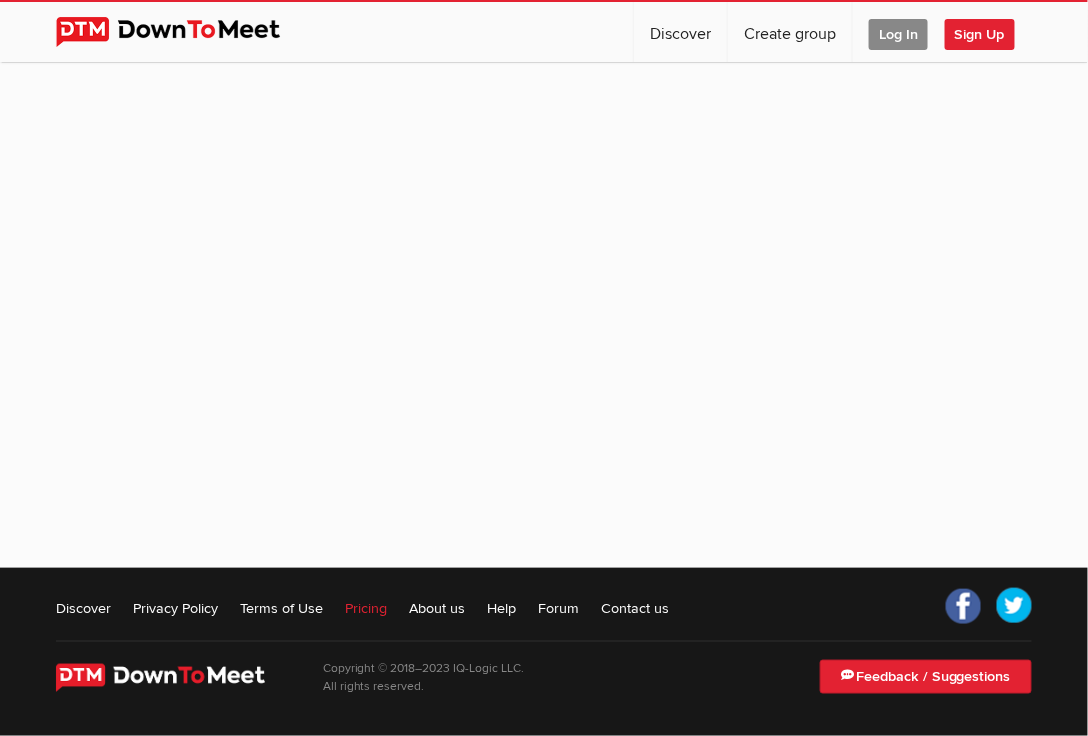 click on "Pricing" 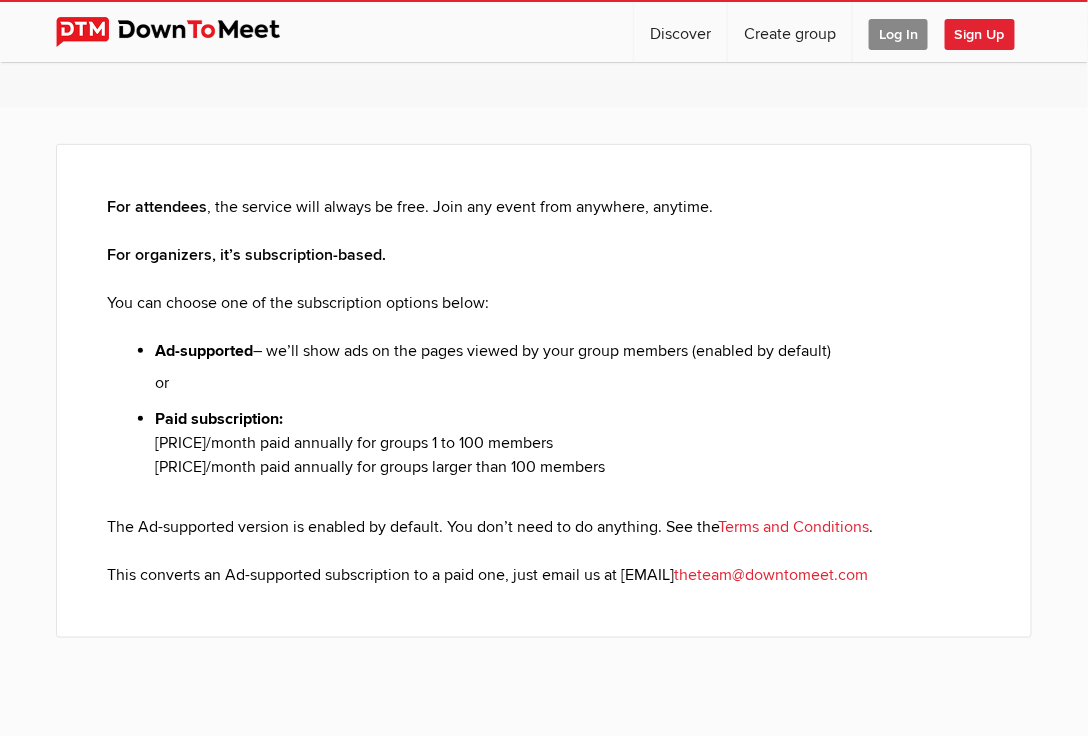 scroll, scrollTop: 200, scrollLeft: 0, axis: vertical 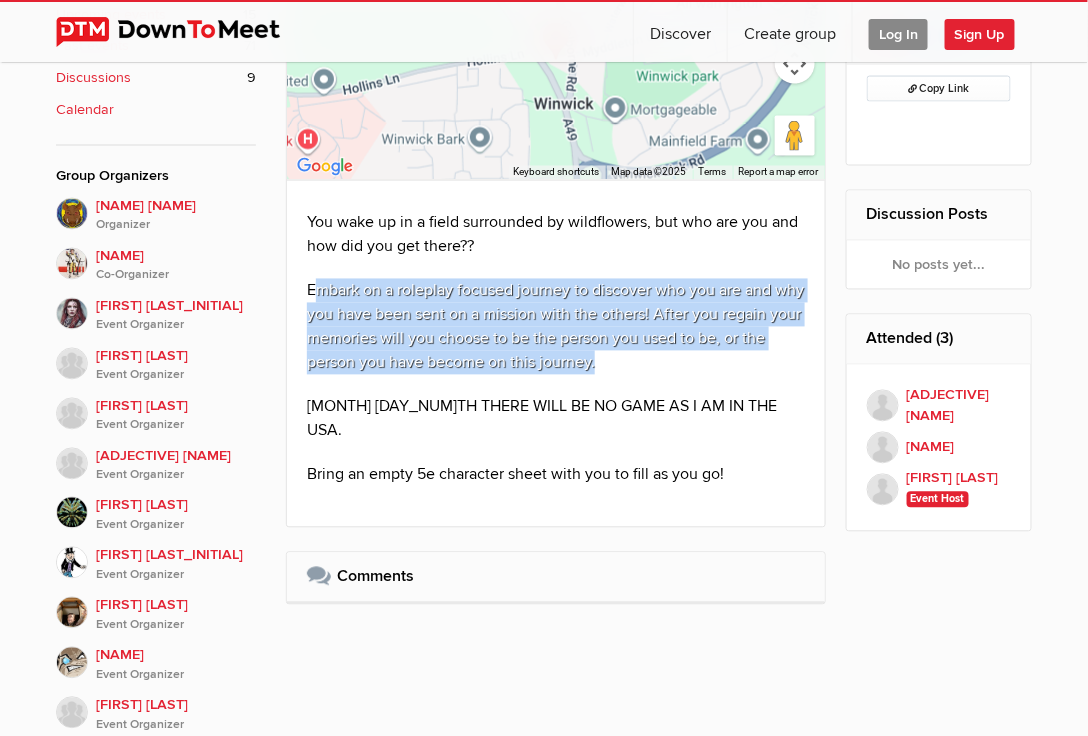 drag, startPoint x: 315, startPoint y: 290, endPoint x: 722, endPoint y: 369, distance: 414.5962 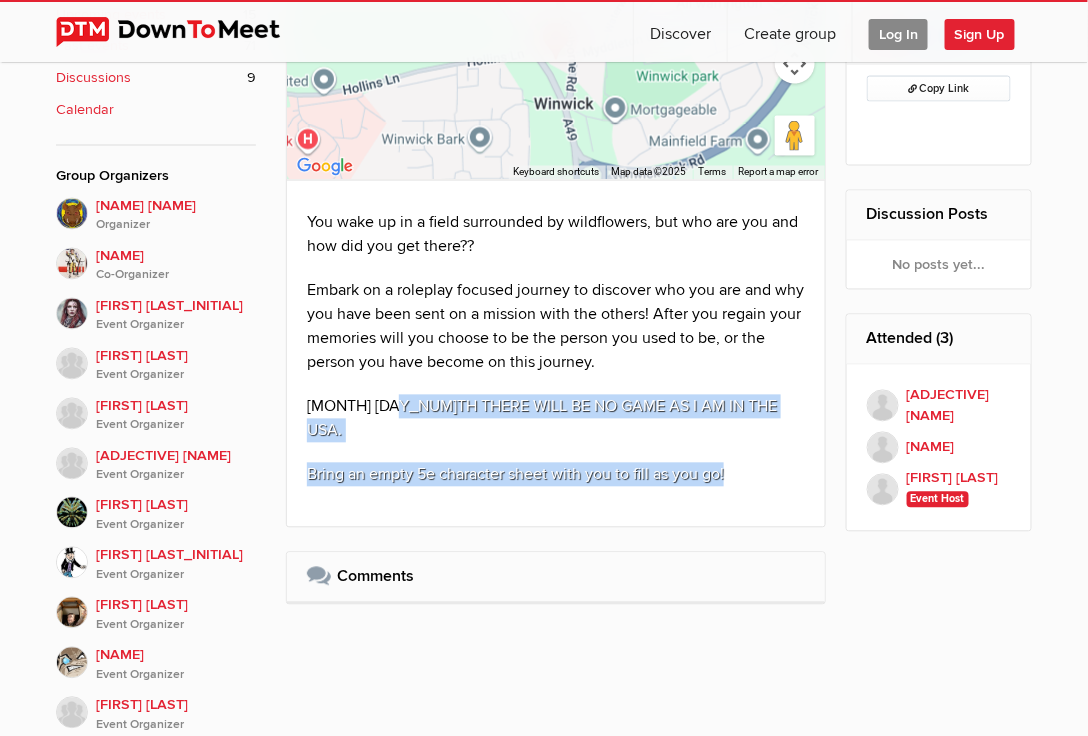 drag, startPoint x: 400, startPoint y: 404, endPoint x: 770, endPoint y: 411, distance: 370.06622 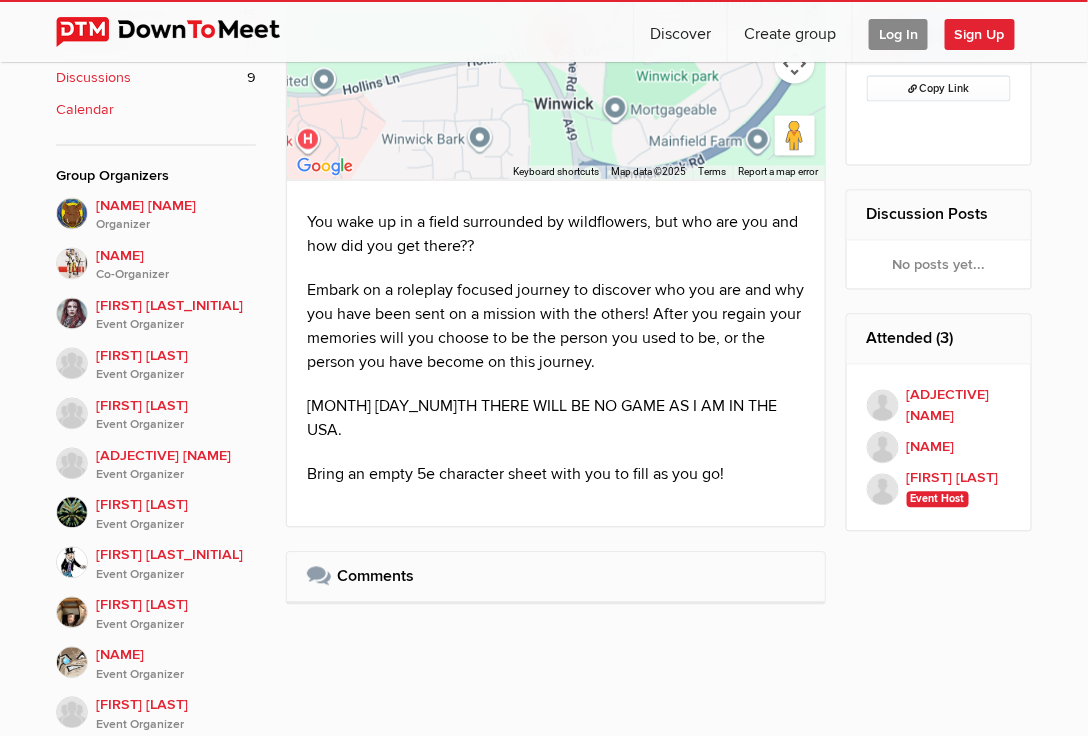 click on "Embark on a roleplay focused journey to discover who you are and why you have been sent on a mission with the others! After you regain your memories will you choose to be the person you used to be, or the person you have become on this journey." 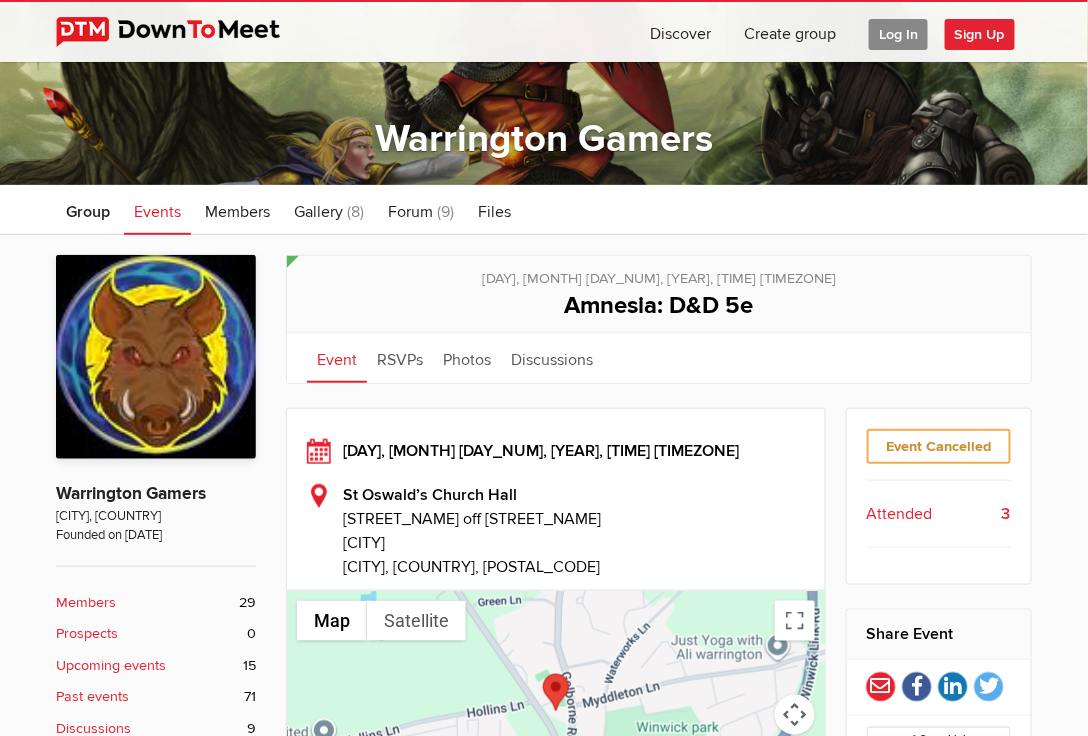 scroll, scrollTop: 100, scrollLeft: 0, axis: vertical 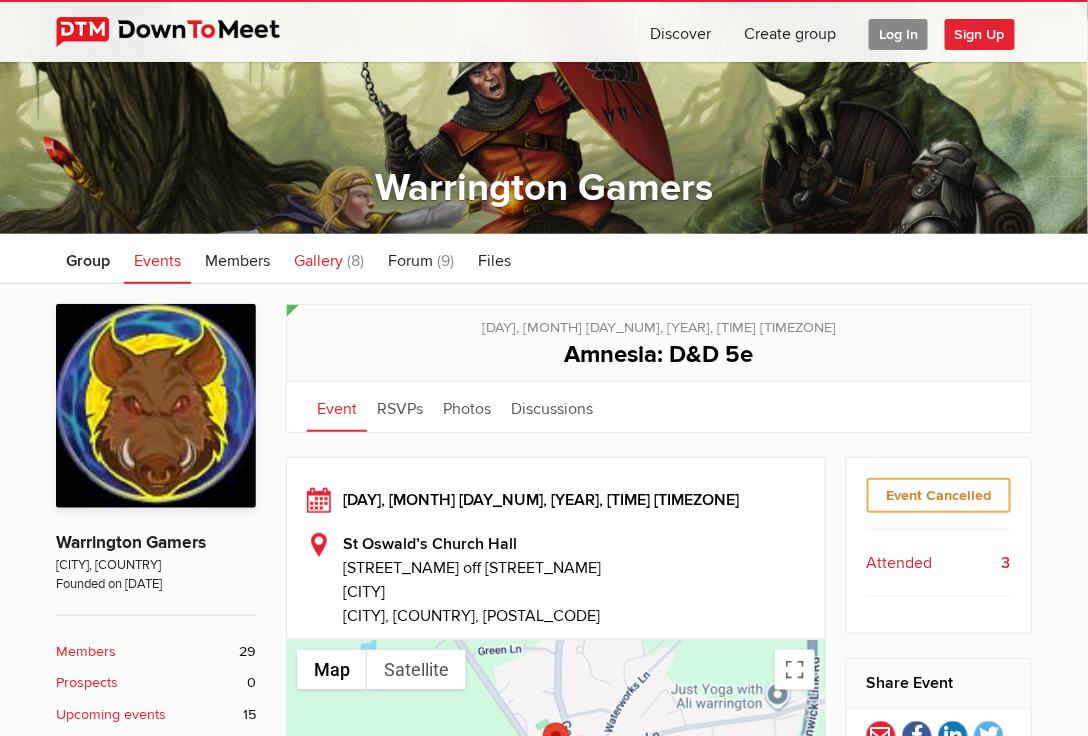 click on "Gallery" 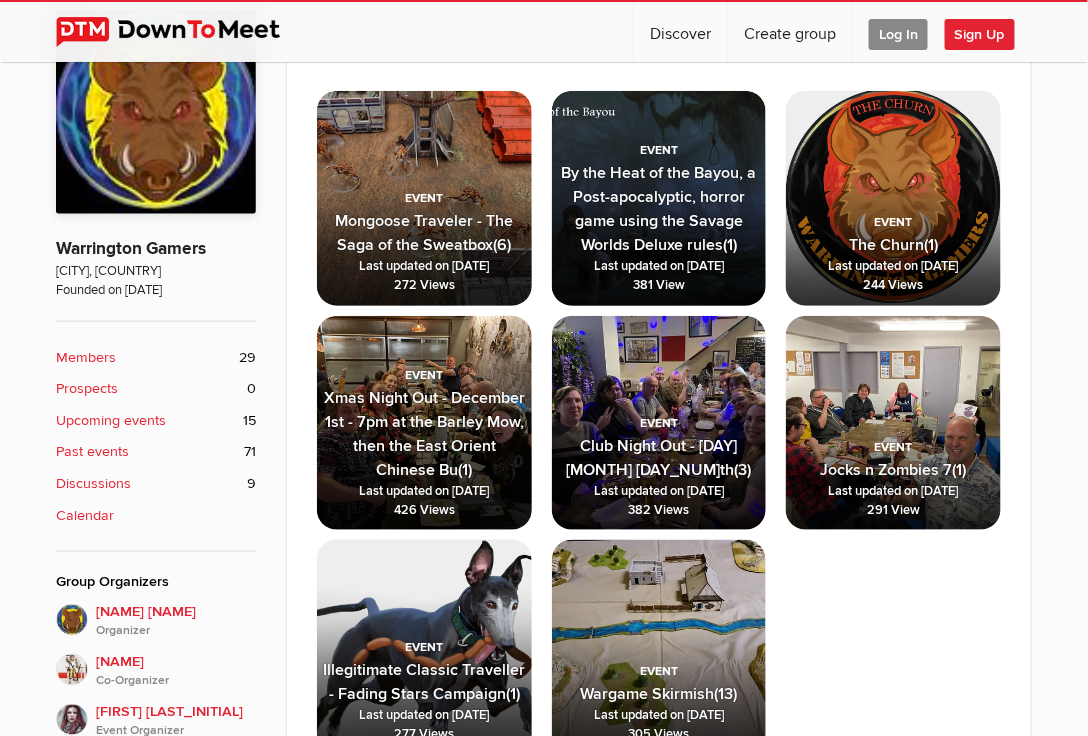 scroll, scrollTop: 400, scrollLeft: 0, axis: vertical 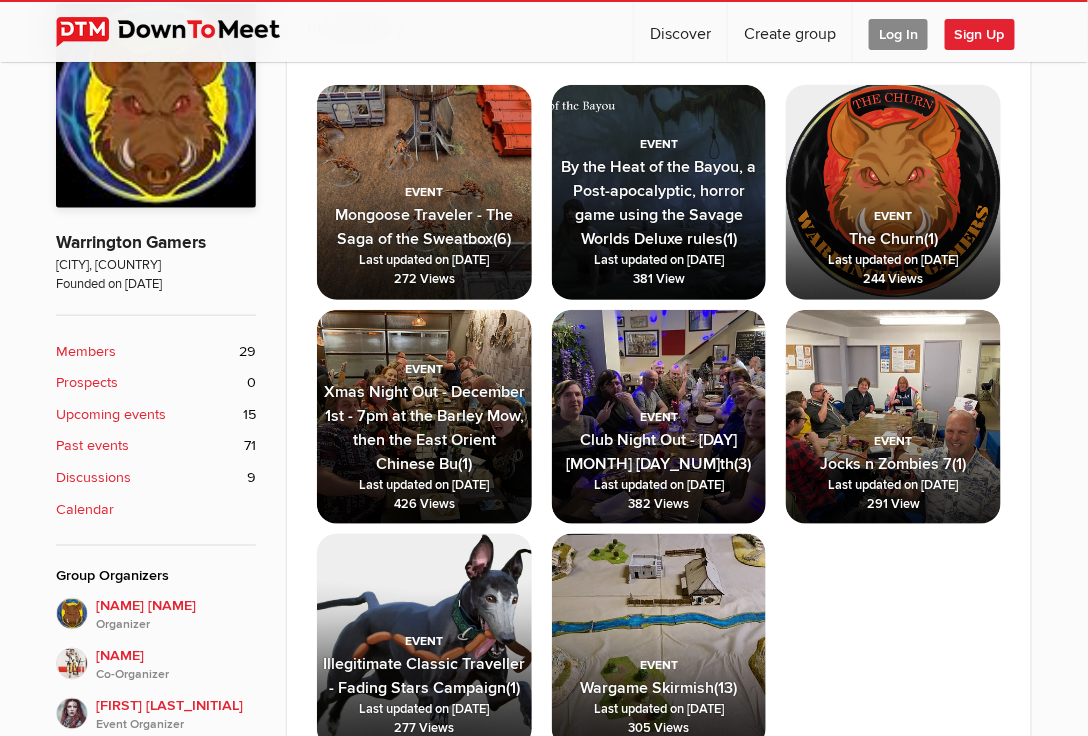 click 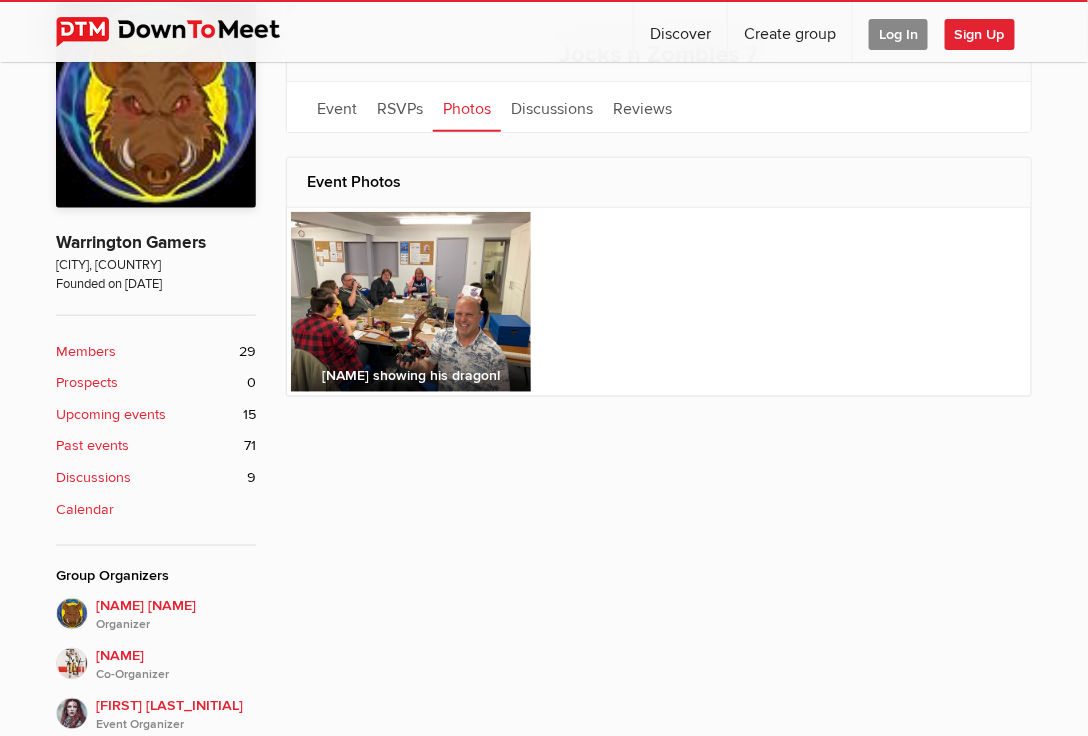 click at bounding box center [411, 302] 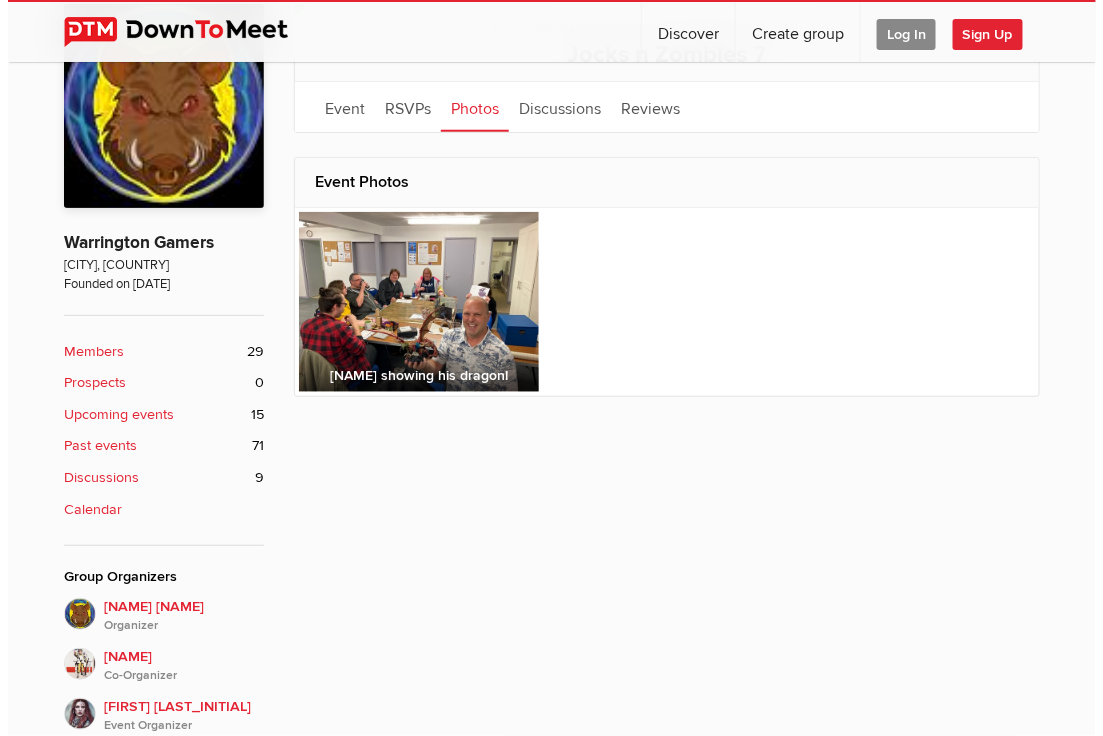 scroll, scrollTop: 403, scrollLeft: 0, axis: vertical 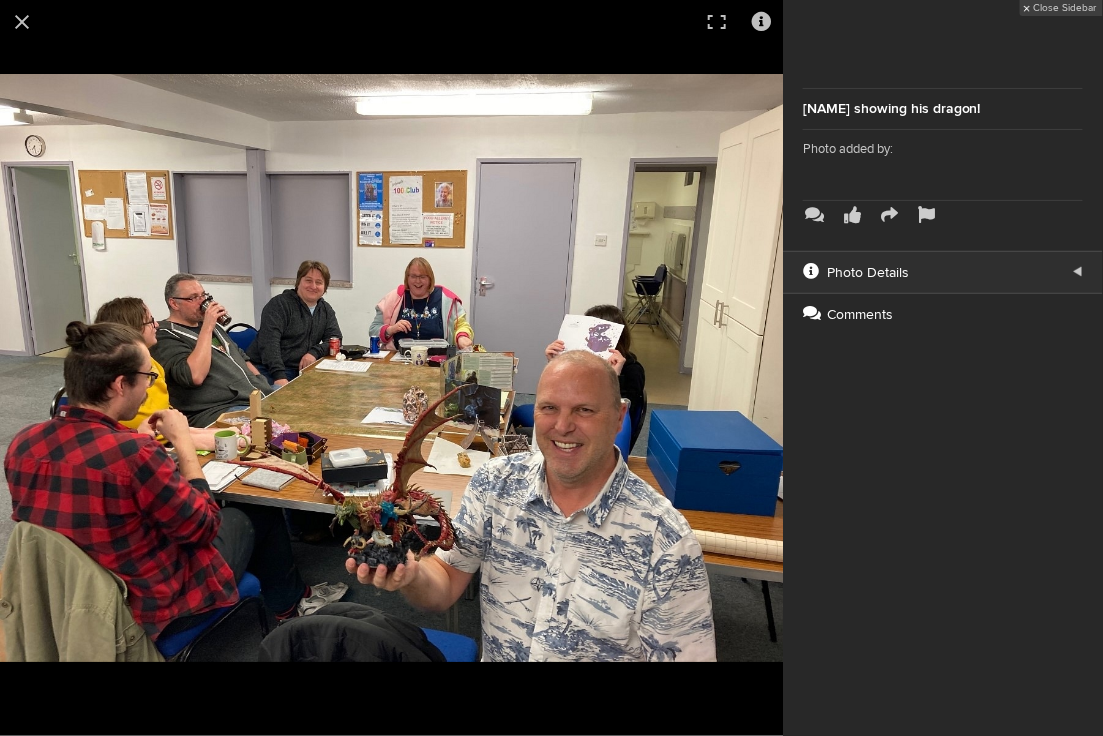 click 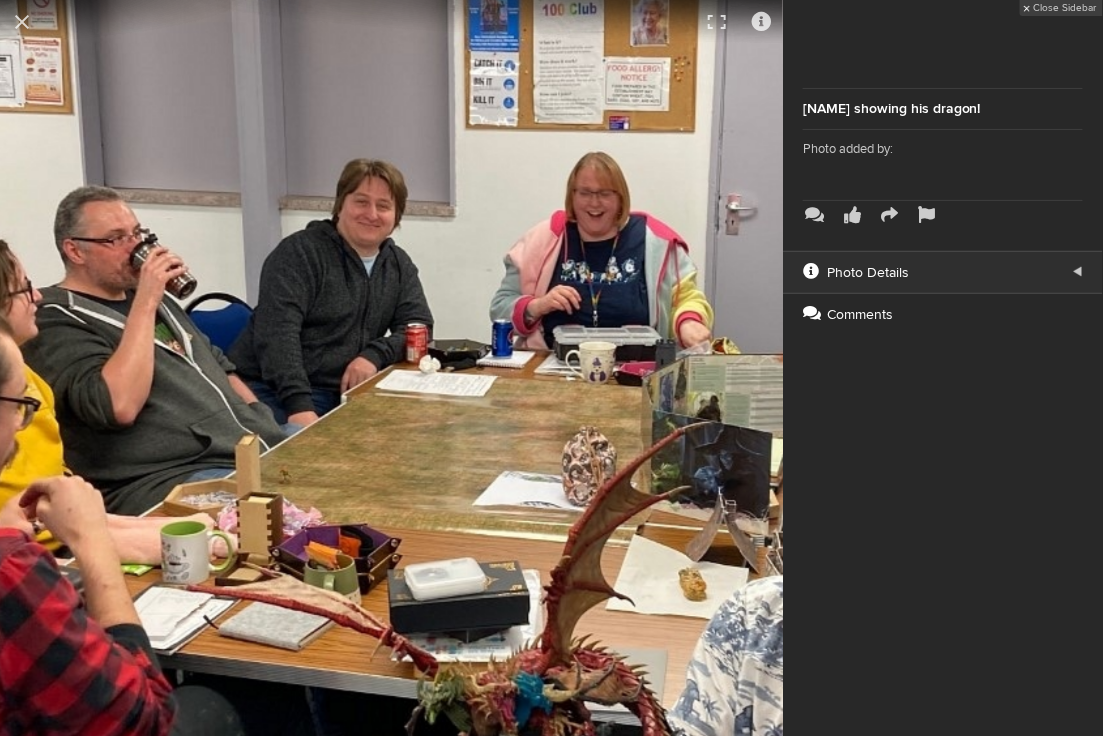drag, startPoint x: 258, startPoint y: 291, endPoint x: 545, endPoint y: 186, distance: 305.6043 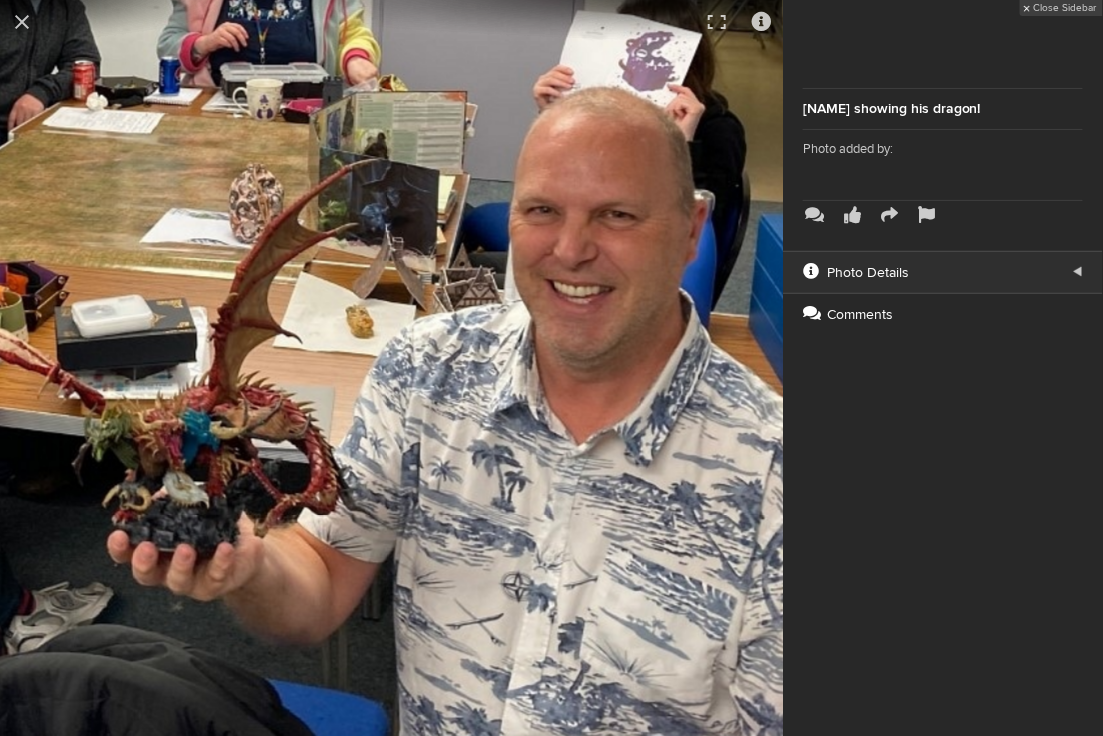drag, startPoint x: 442, startPoint y: 410, endPoint x: 40, endPoint y: 174, distance: 466.15448 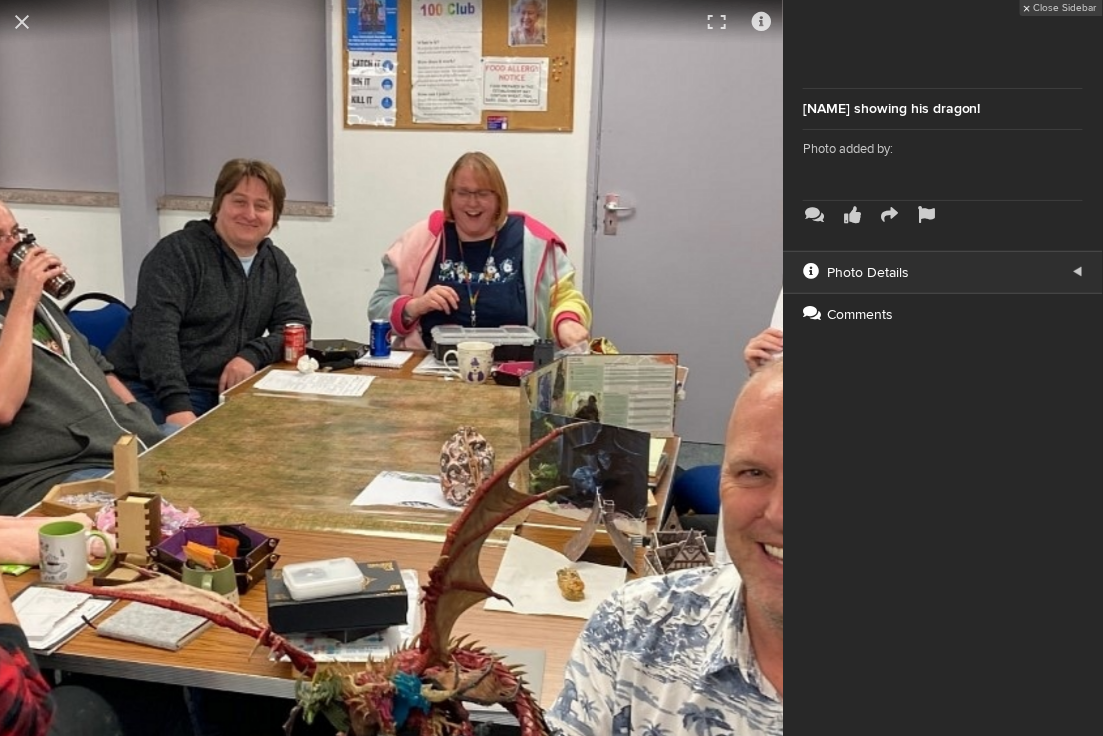 drag, startPoint x: 237, startPoint y: 141, endPoint x: 527, endPoint y: 241, distance: 306.75723 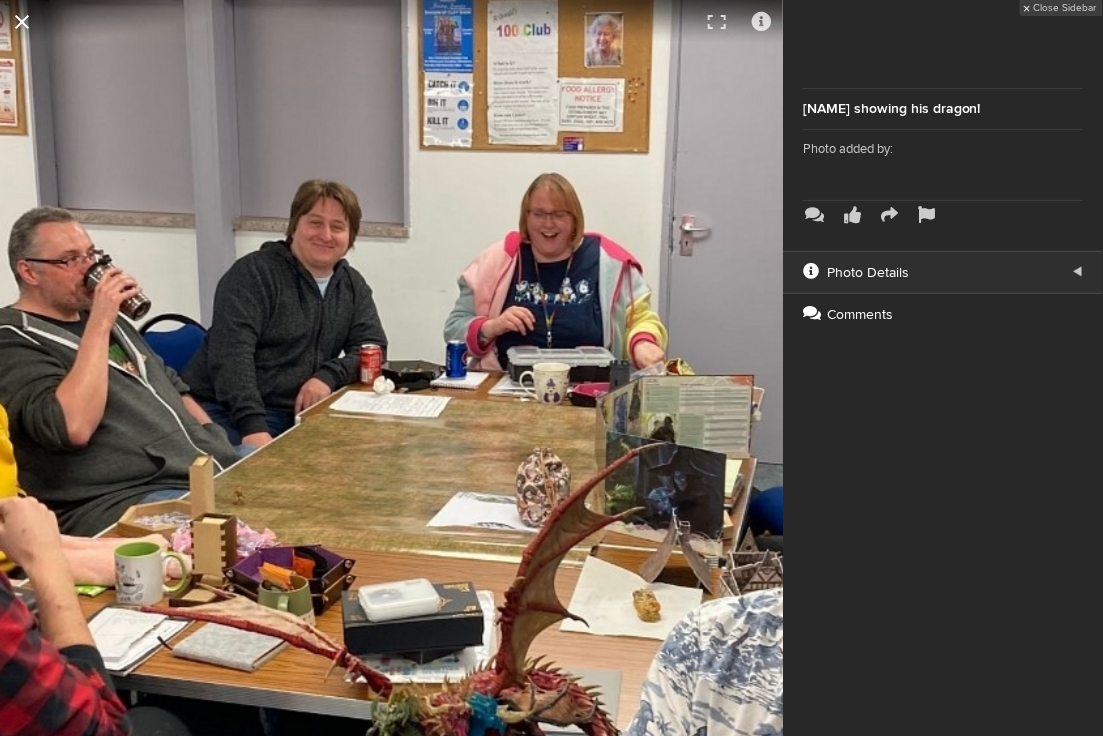 click 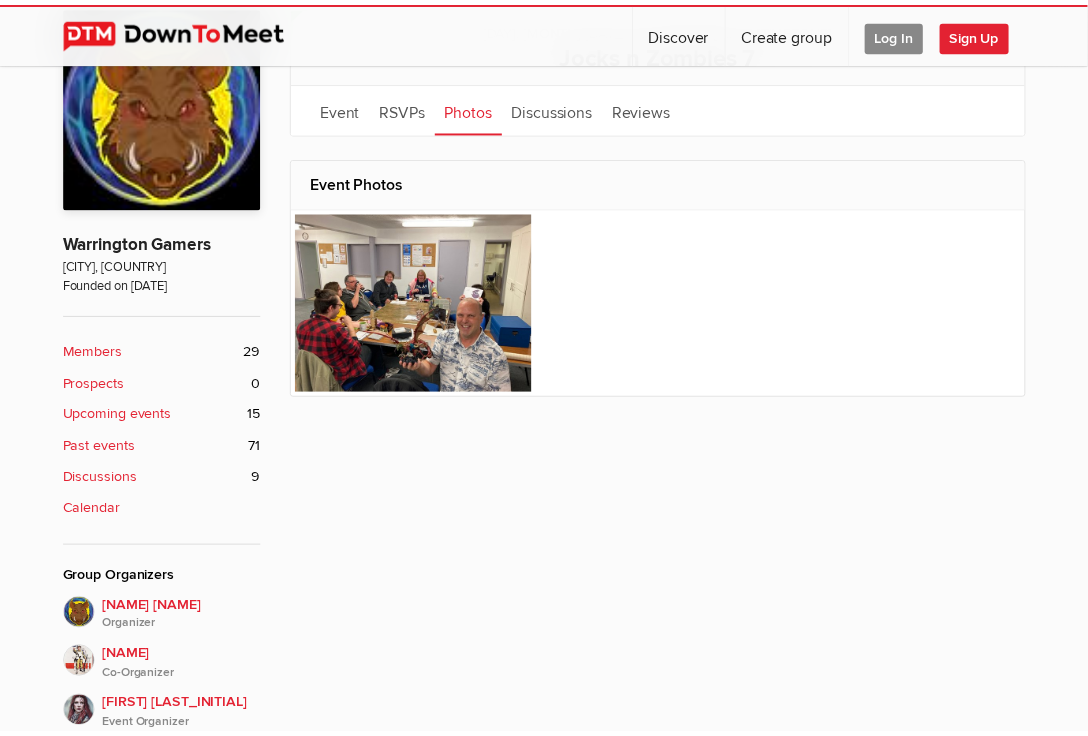 scroll, scrollTop: 400, scrollLeft: 0, axis: vertical 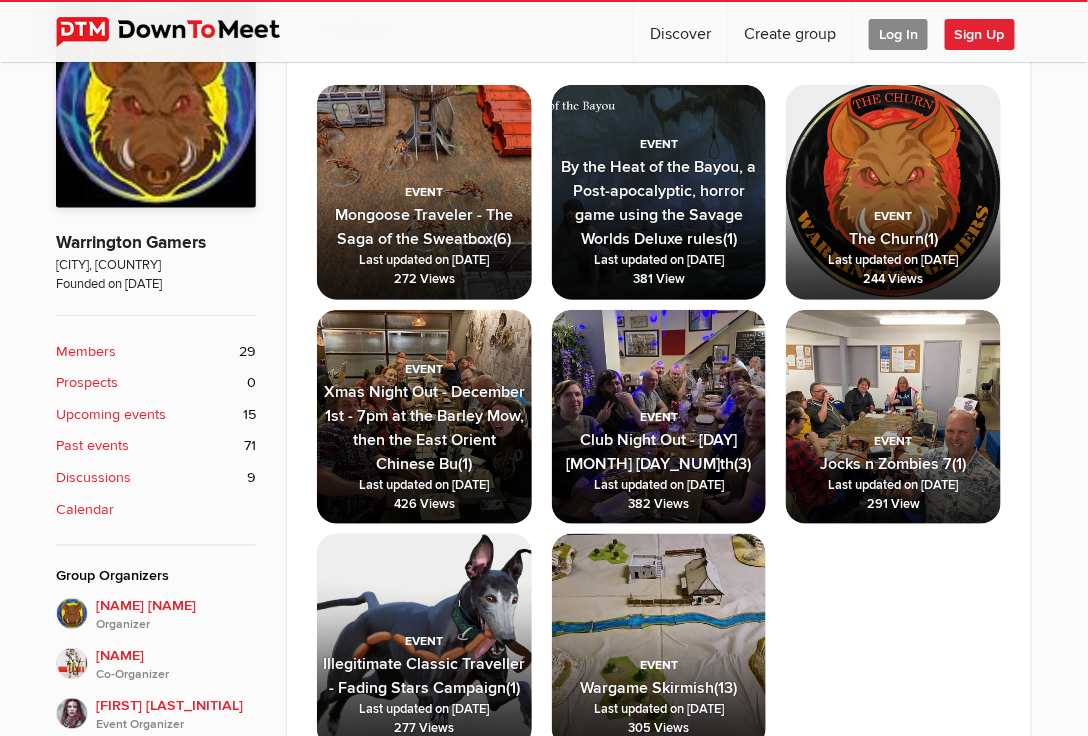 click on "Club Night Out - [DAY] [MONTH] [DAY_NUM]  (3)
Last updated on [DATE]
382 Views" 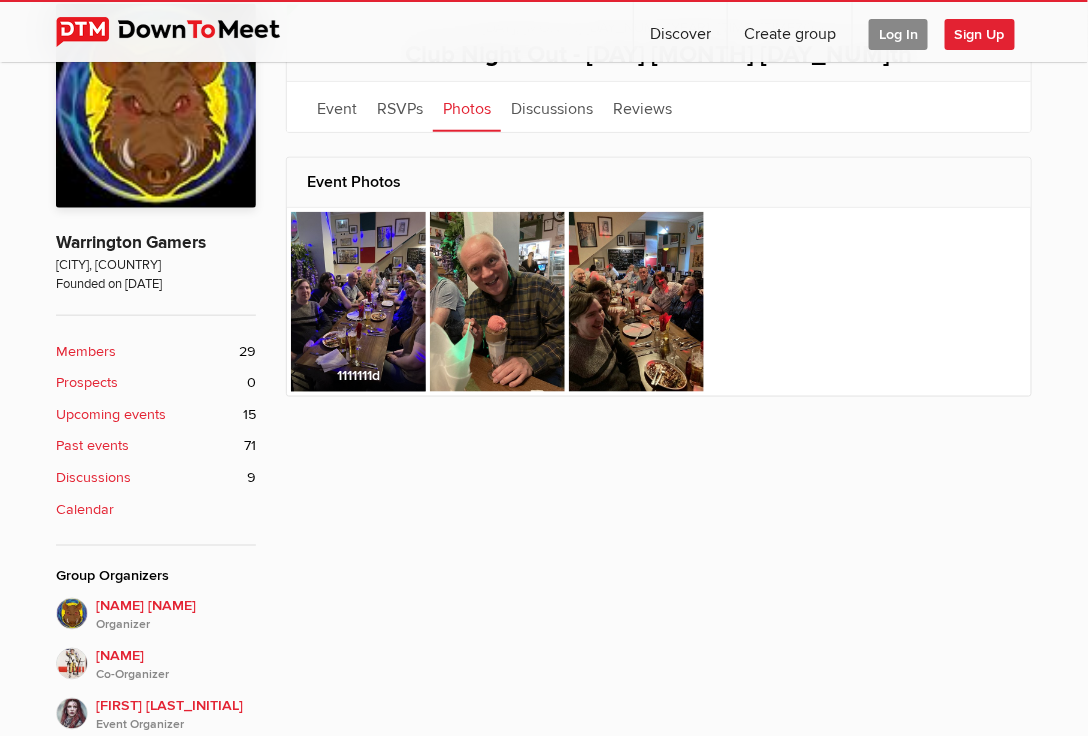 click at bounding box center [358, 302] 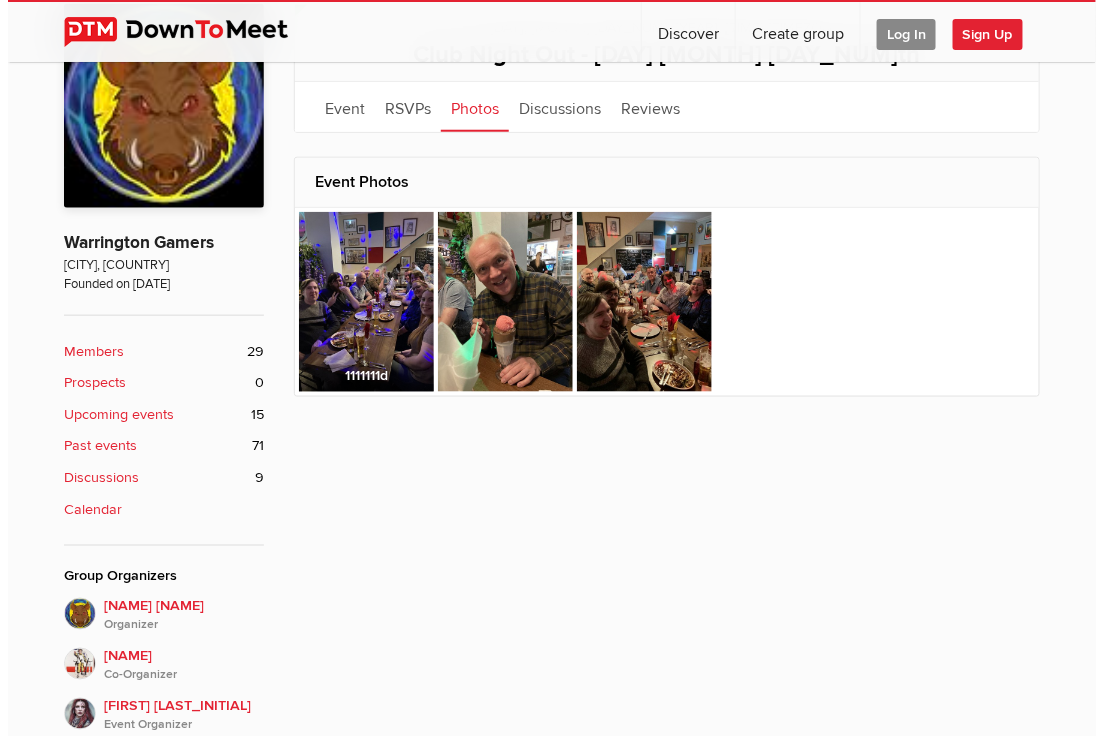 scroll, scrollTop: 403, scrollLeft: 0, axis: vertical 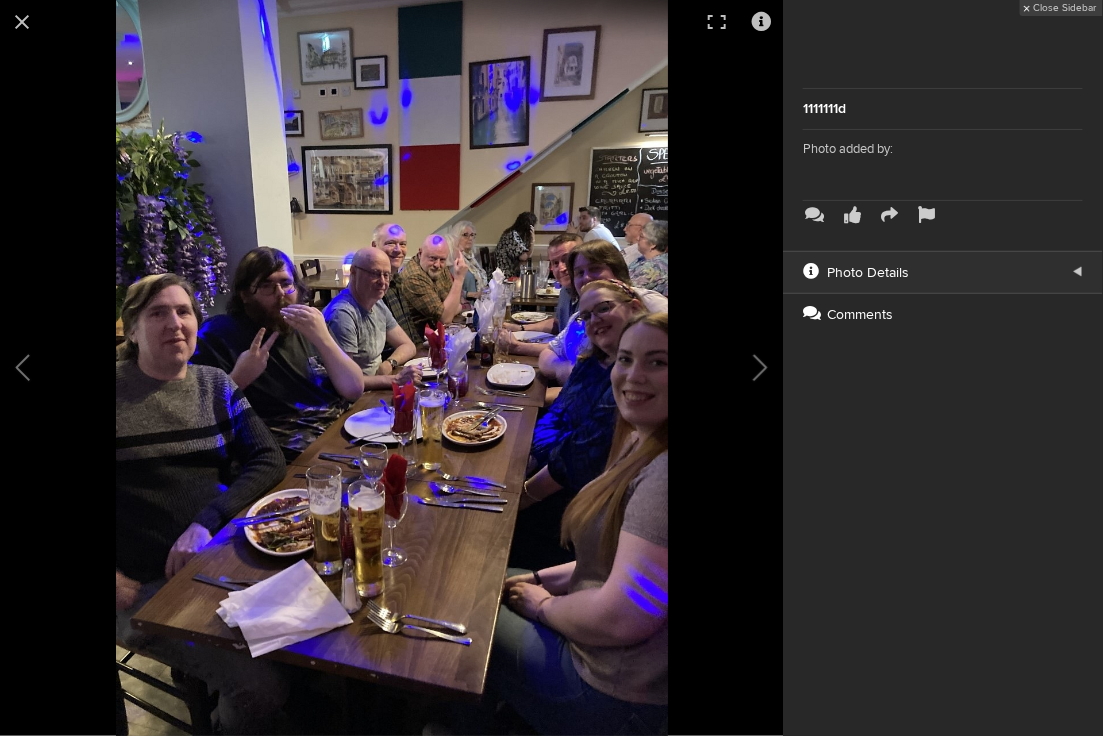 click 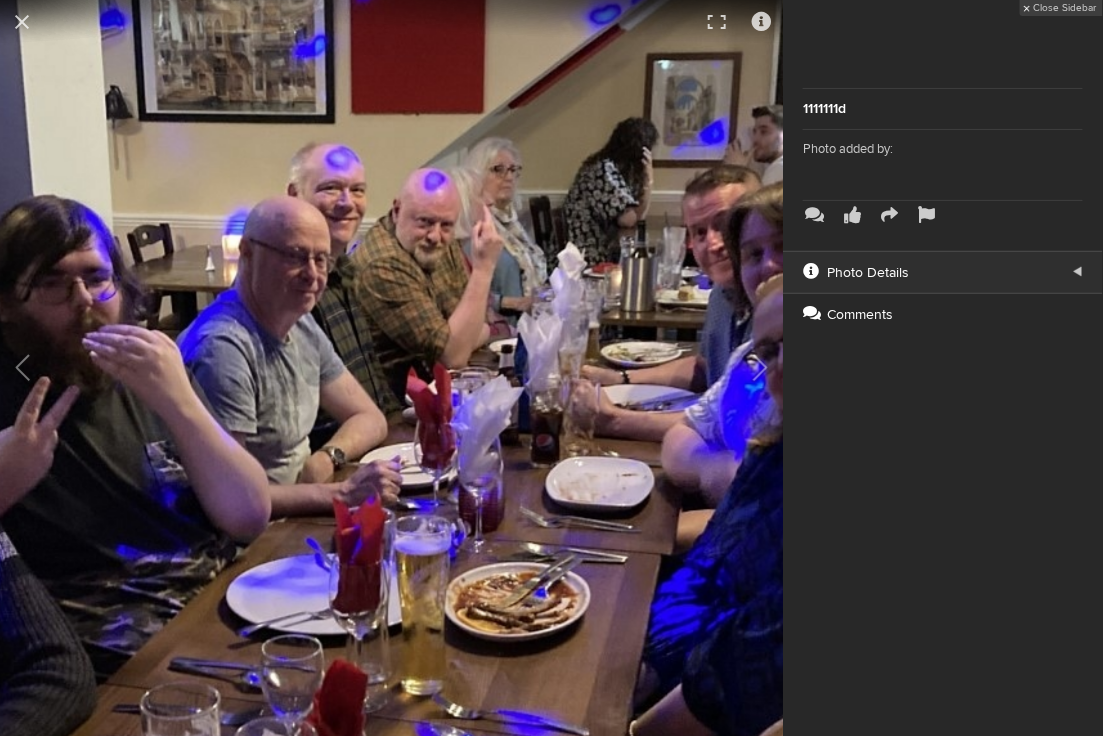 drag, startPoint x: 396, startPoint y: 286, endPoint x: 632, endPoint y: 348, distance: 244.0082 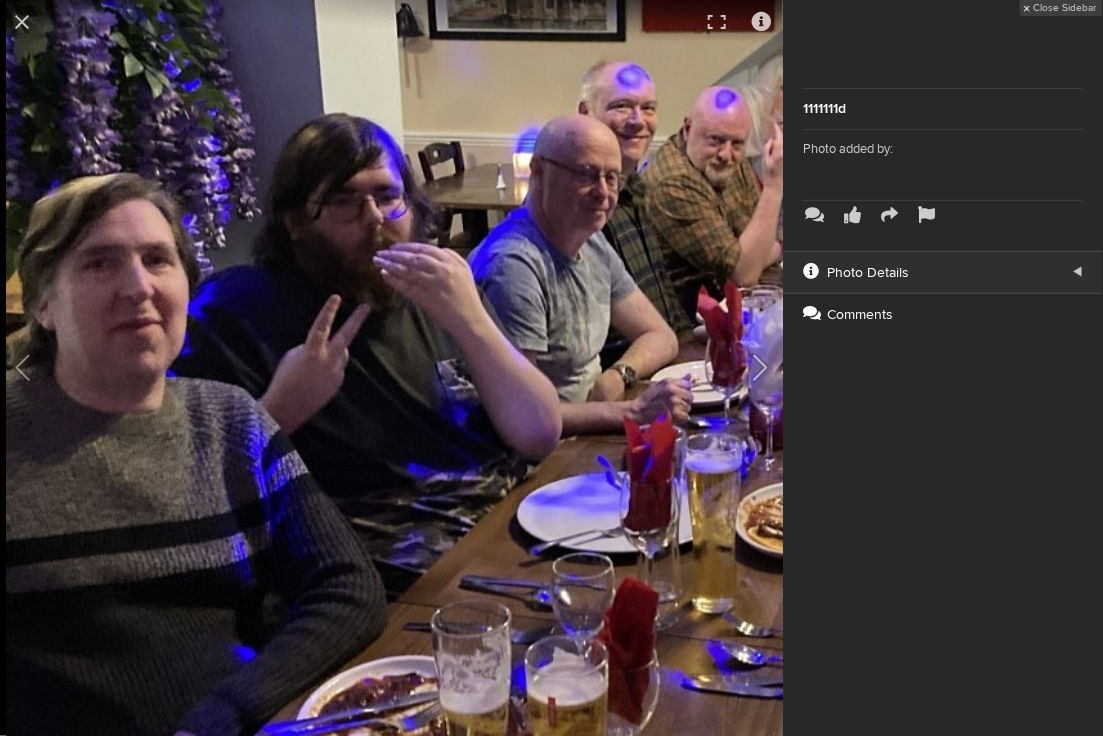 drag, startPoint x: 480, startPoint y: 463, endPoint x: 742, endPoint y: 379, distance: 275.13632 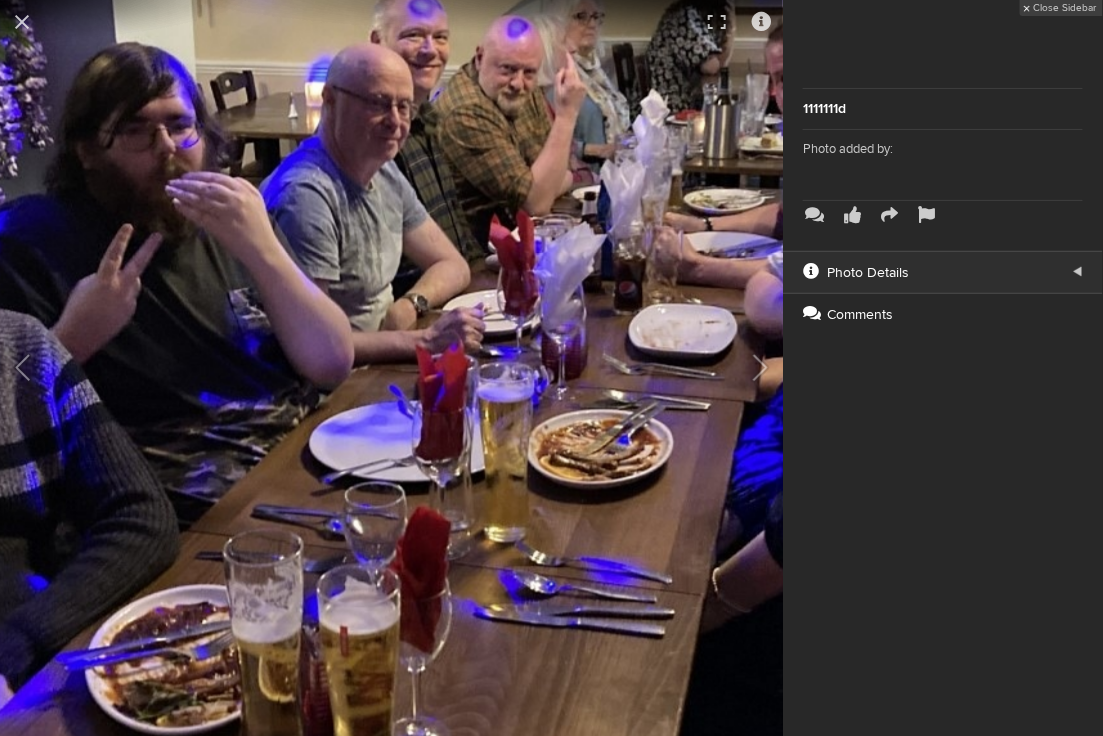 drag, startPoint x: 508, startPoint y: 464, endPoint x: 113, endPoint y: 325, distance: 418.74335 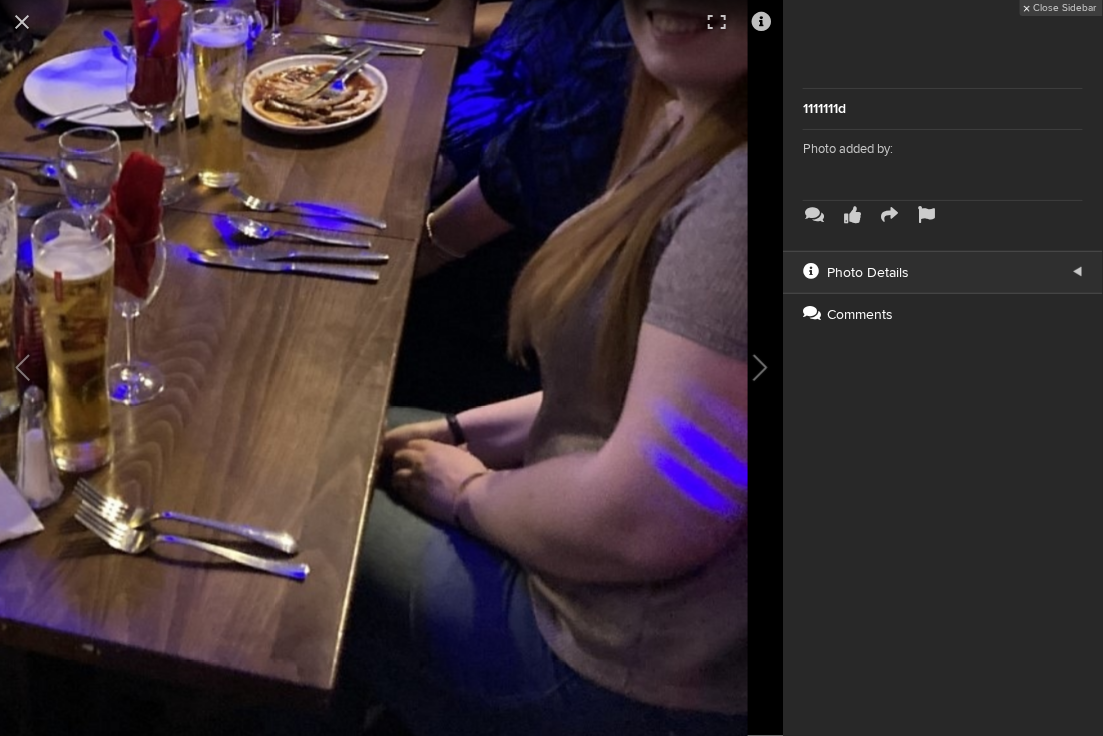 drag, startPoint x: 372, startPoint y: 410, endPoint x: 262, endPoint y: 179, distance: 255.85347 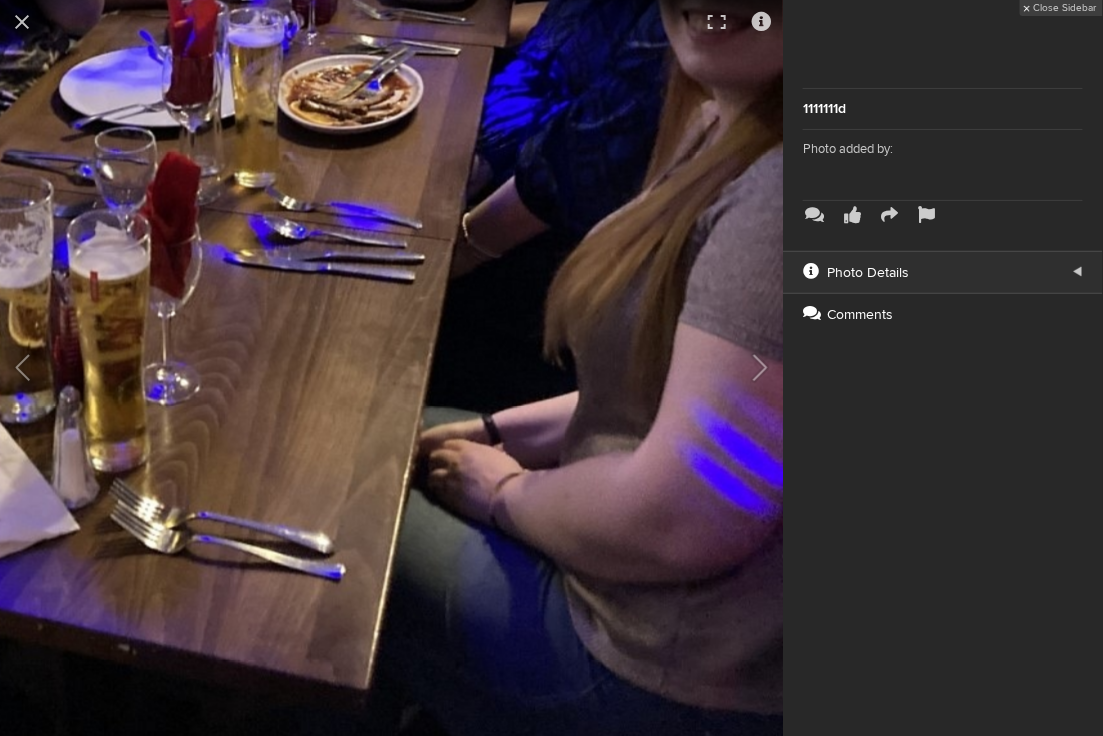 drag, startPoint x: 427, startPoint y: 276, endPoint x: 444, endPoint y: 466, distance: 190.759 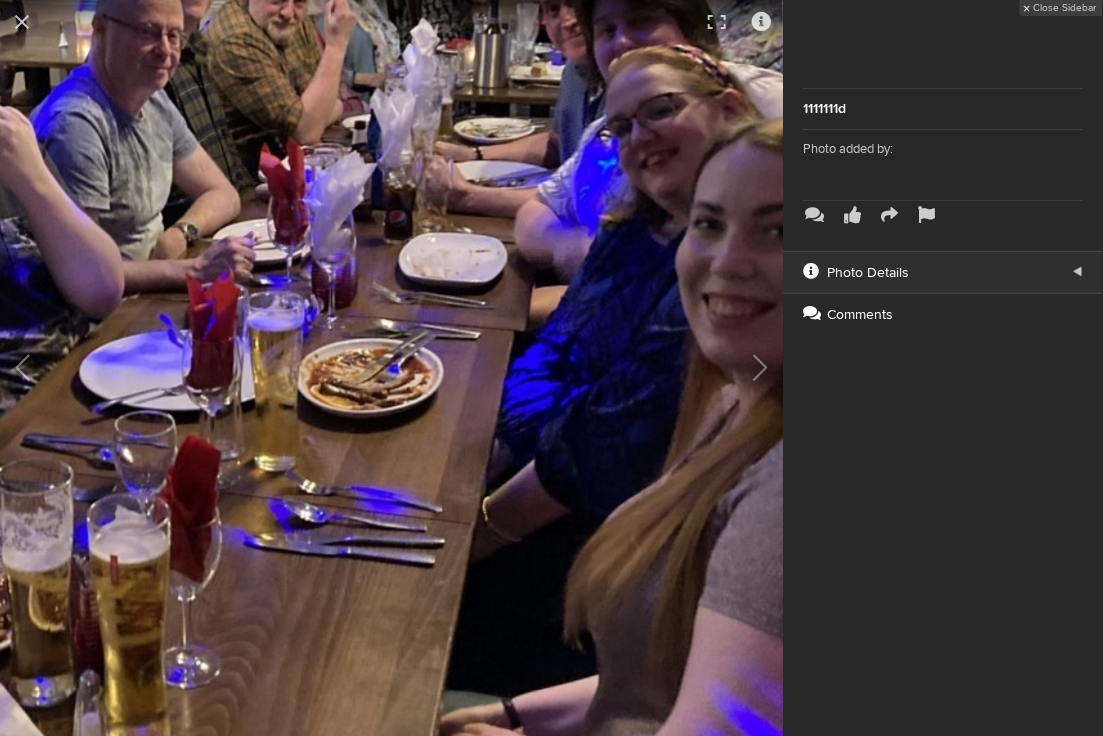 scroll, scrollTop: 400, scrollLeft: 0, axis: vertical 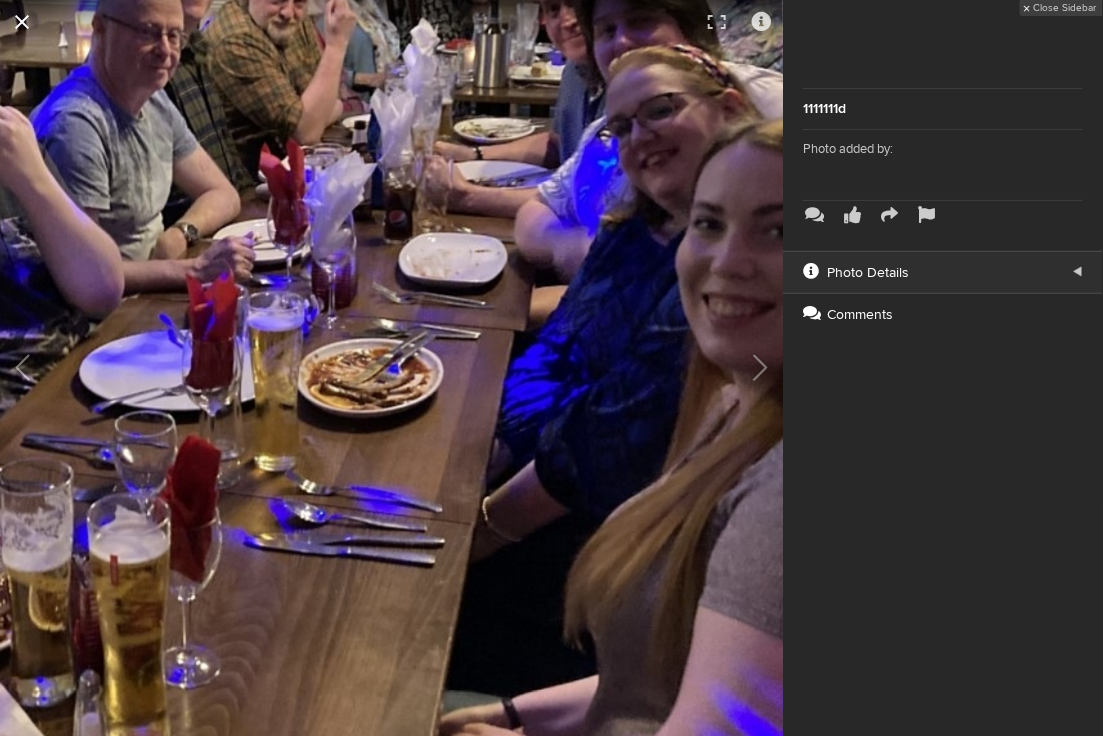 click 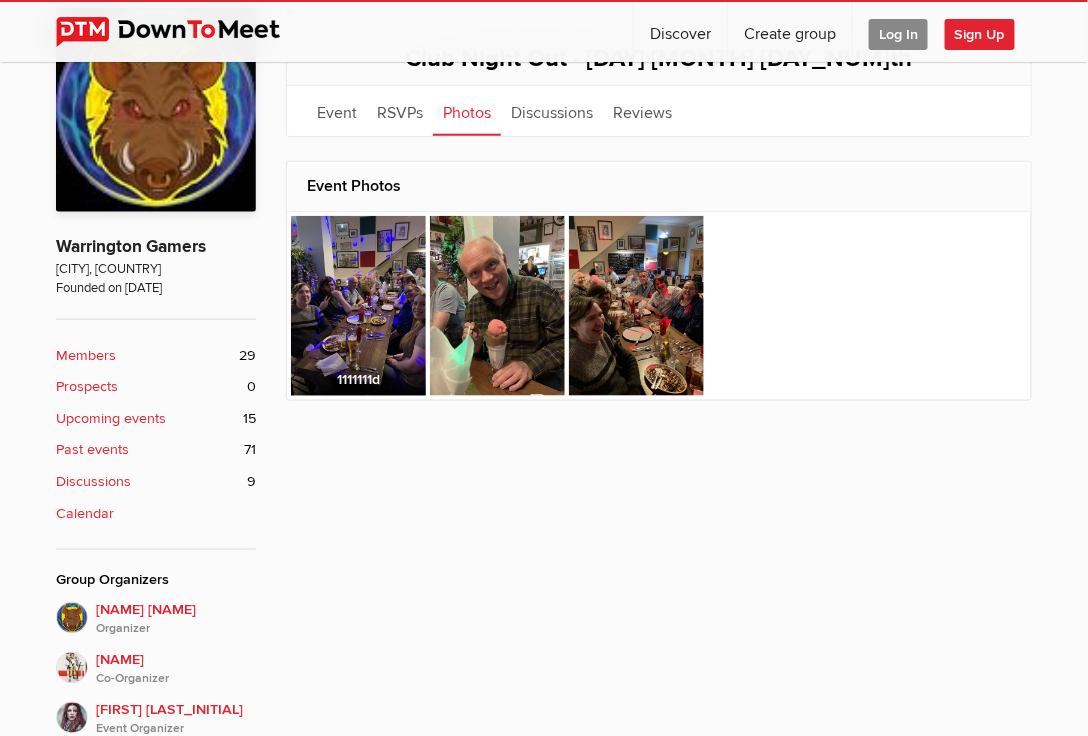 scroll, scrollTop: 547, scrollLeft: 0, axis: vertical 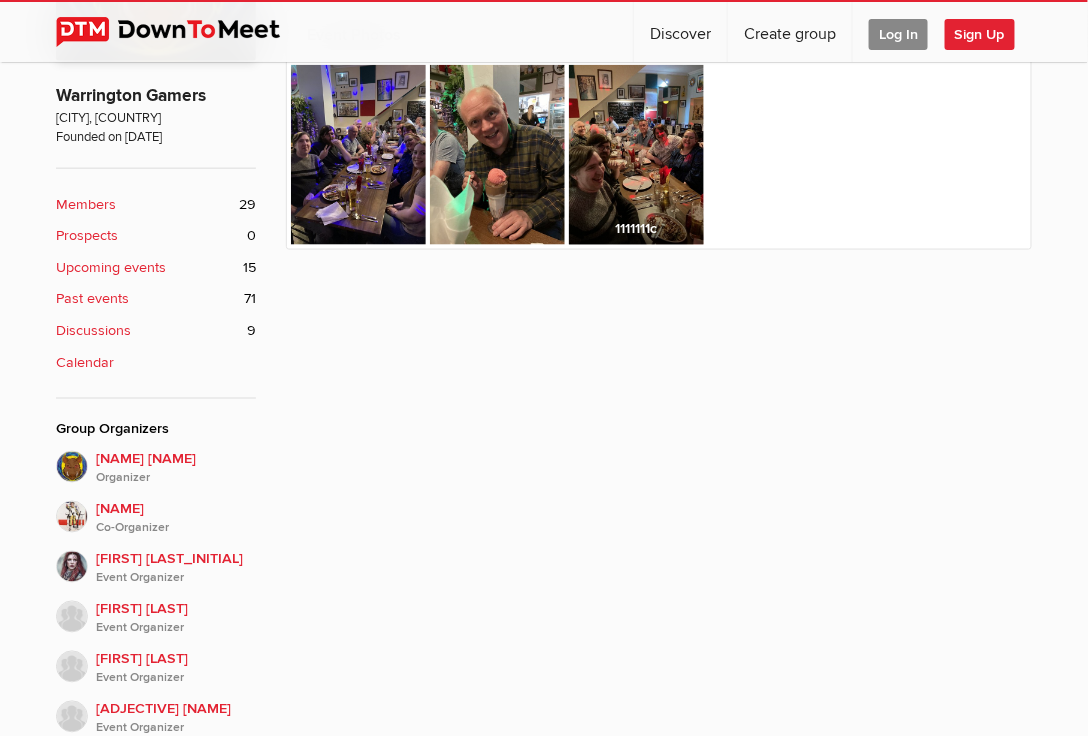 click at bounding box center (636, 155) 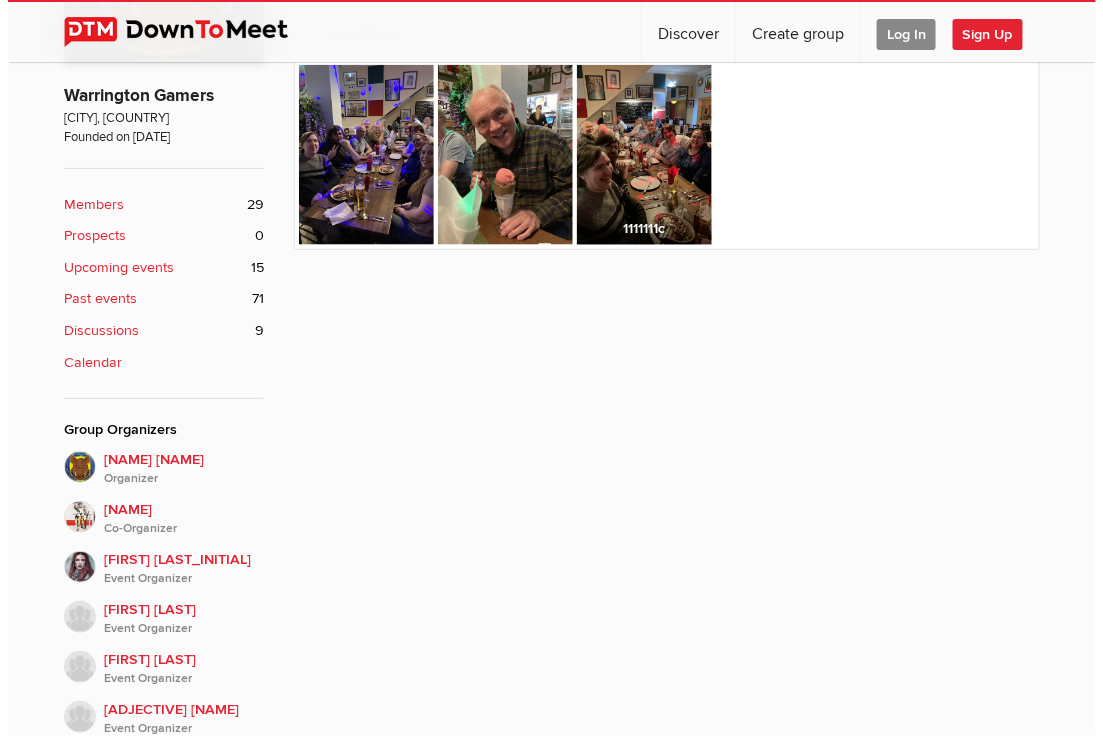 scroll, scrollTop: 551, scrollLeft: 0, axis: vertical 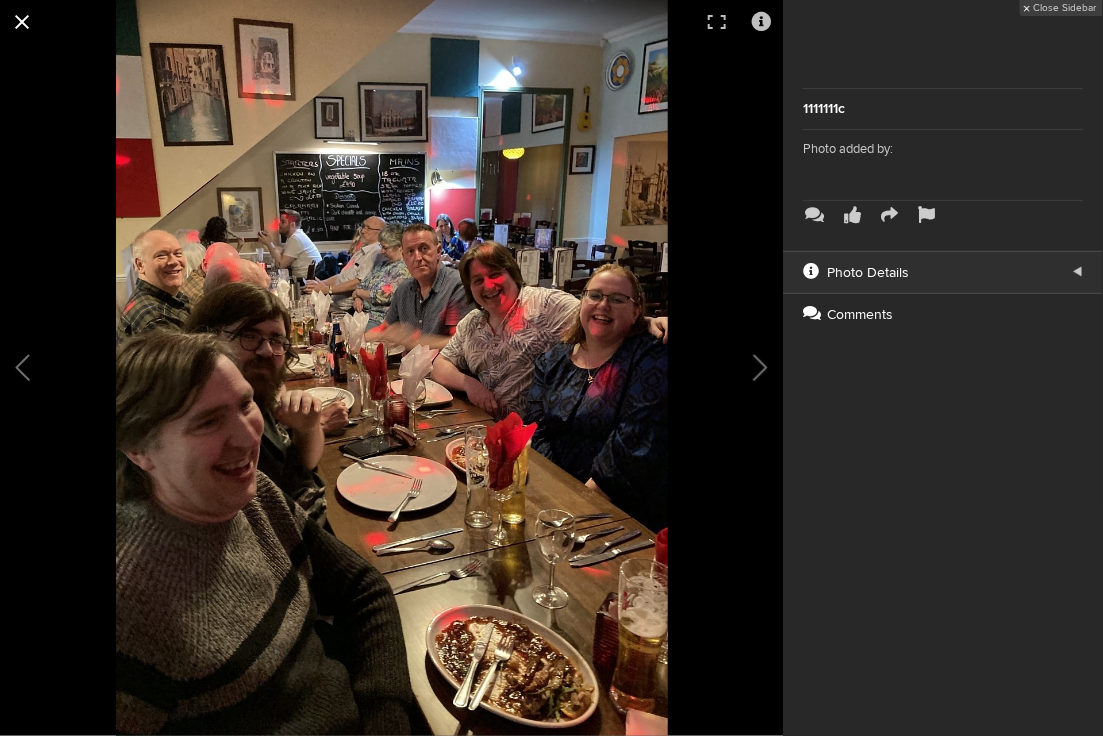 click 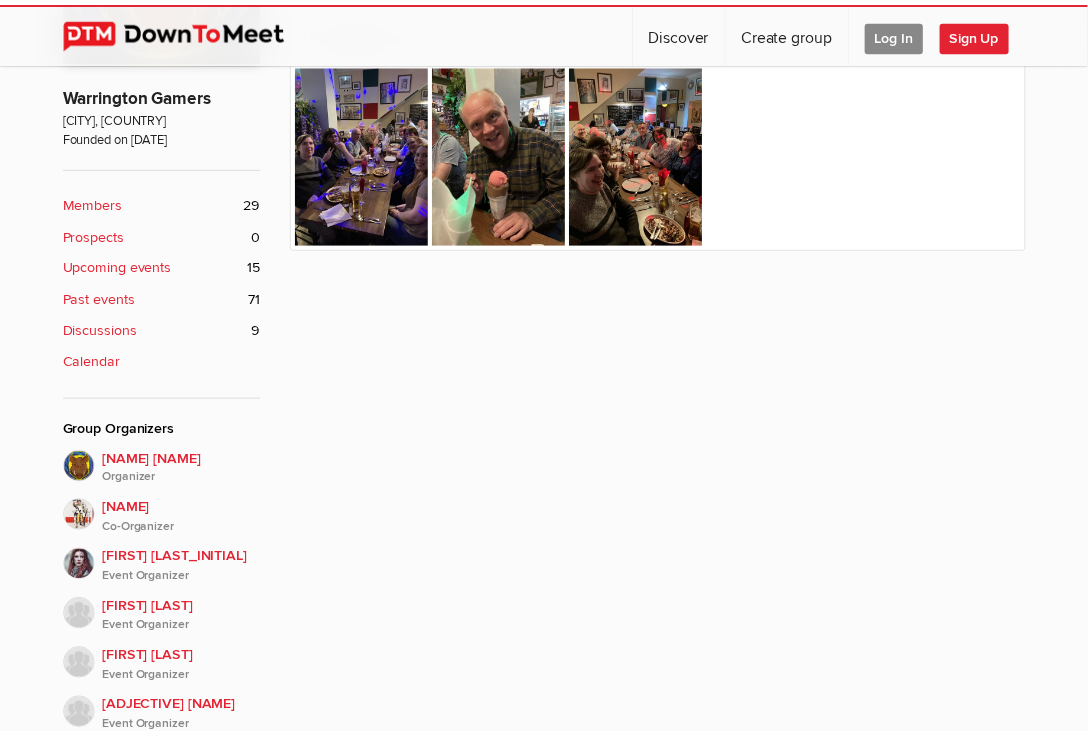 scroll, scrollTop: 547, scrollLeft: 0, axis: vertical 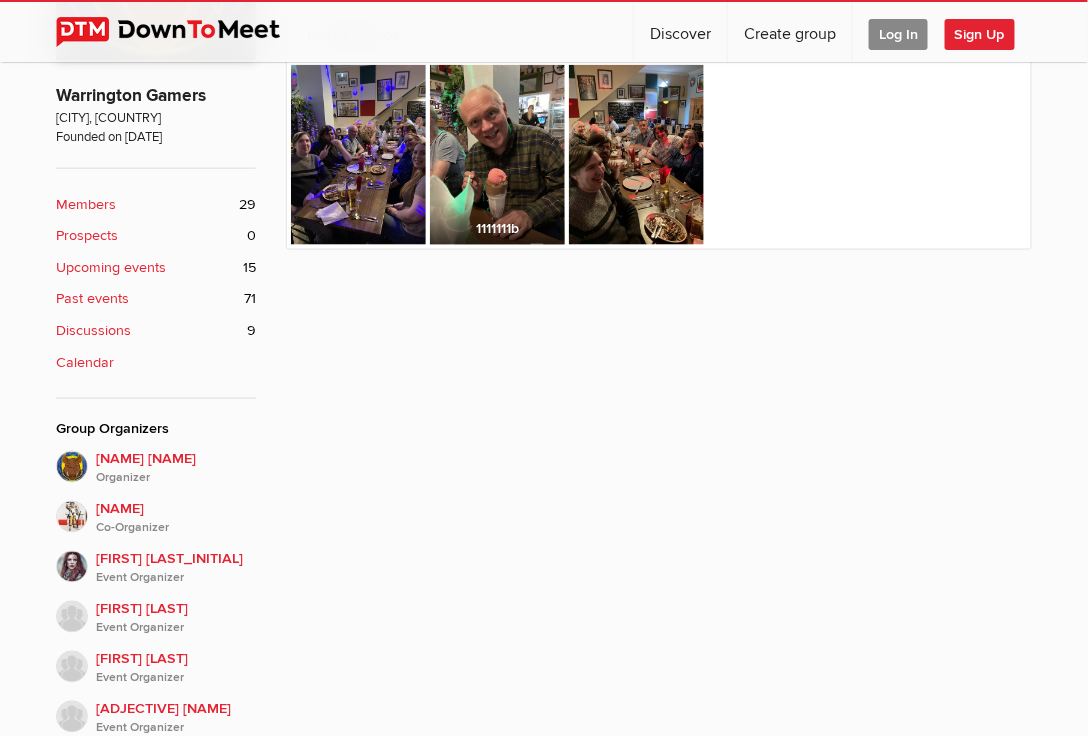 click at bounding box center [497, 155] 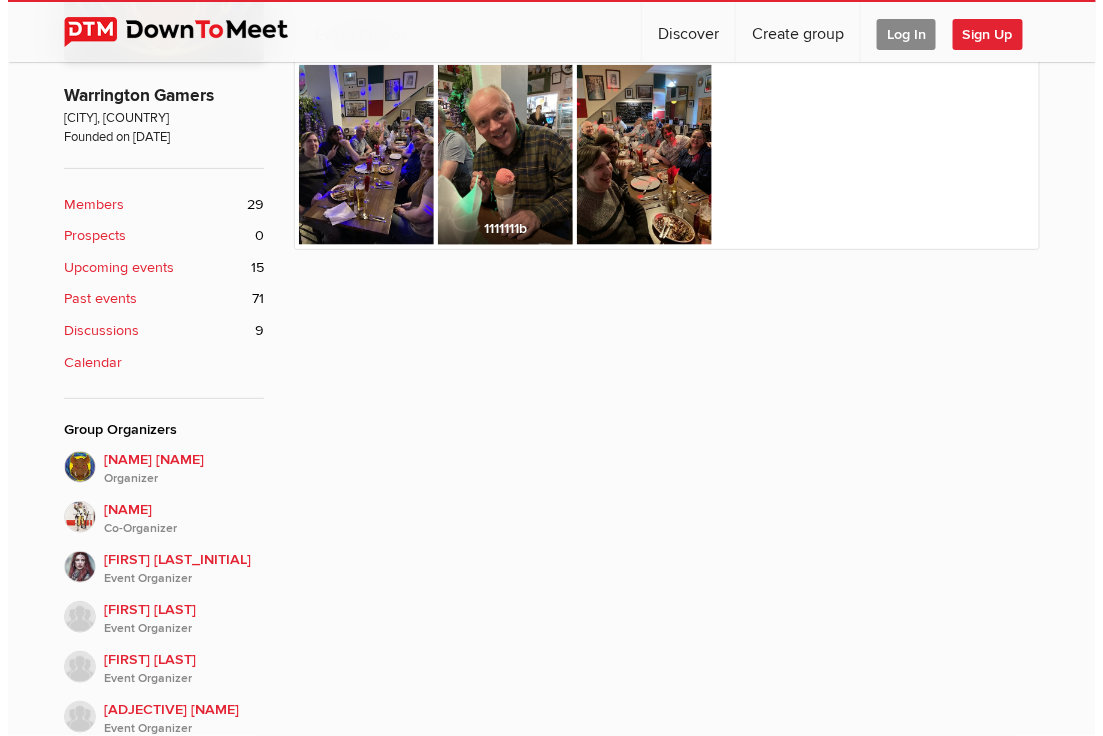 scroll, scrollTop: 551, scrollLeft: 0, axis: vertical 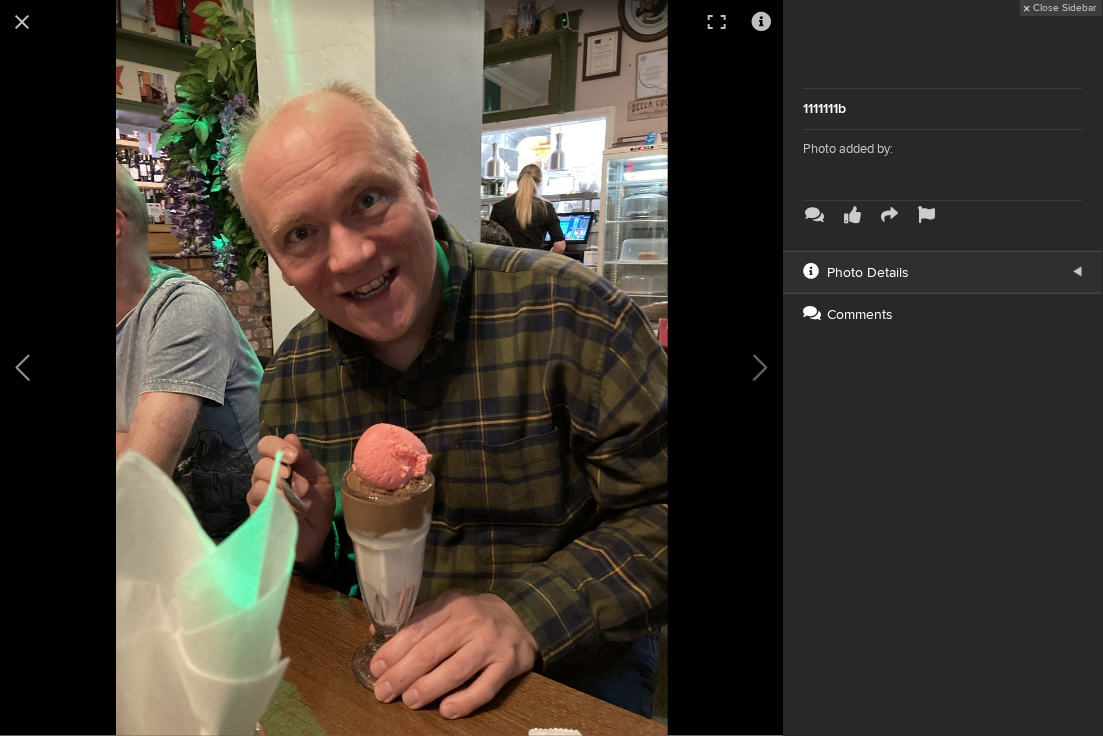 drag, startPoint x: 26, startPoint y: 304, endPoint x: 39, endPoint y: 260, distance: 45.88028 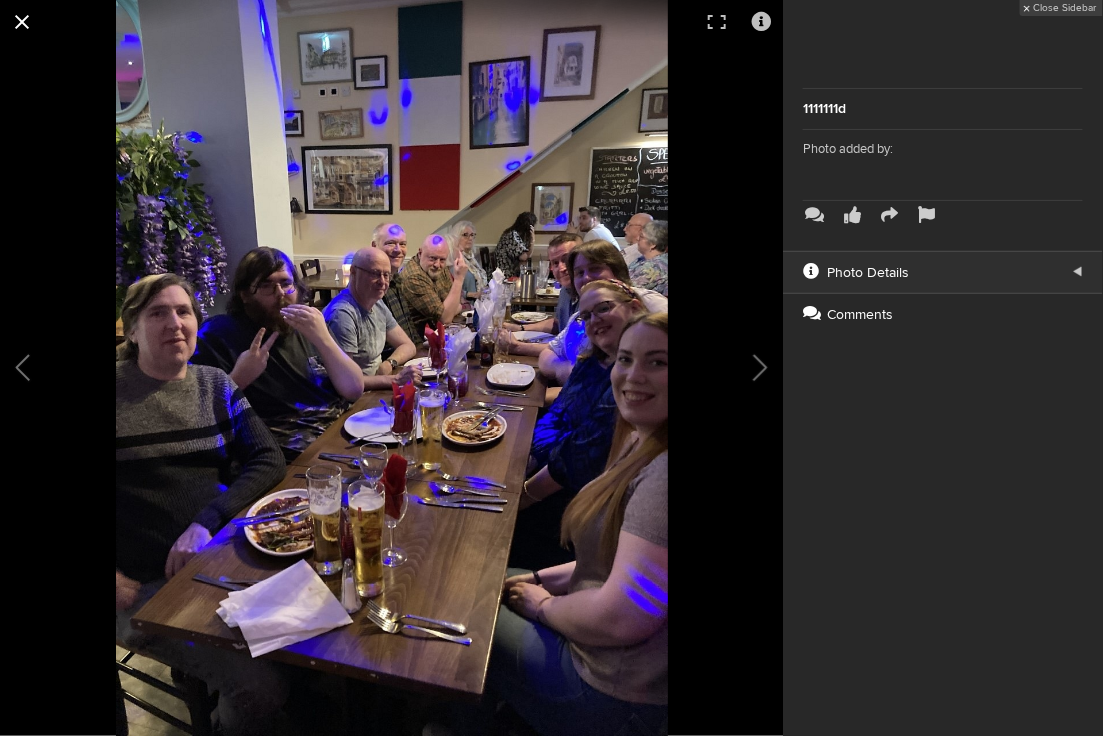 click 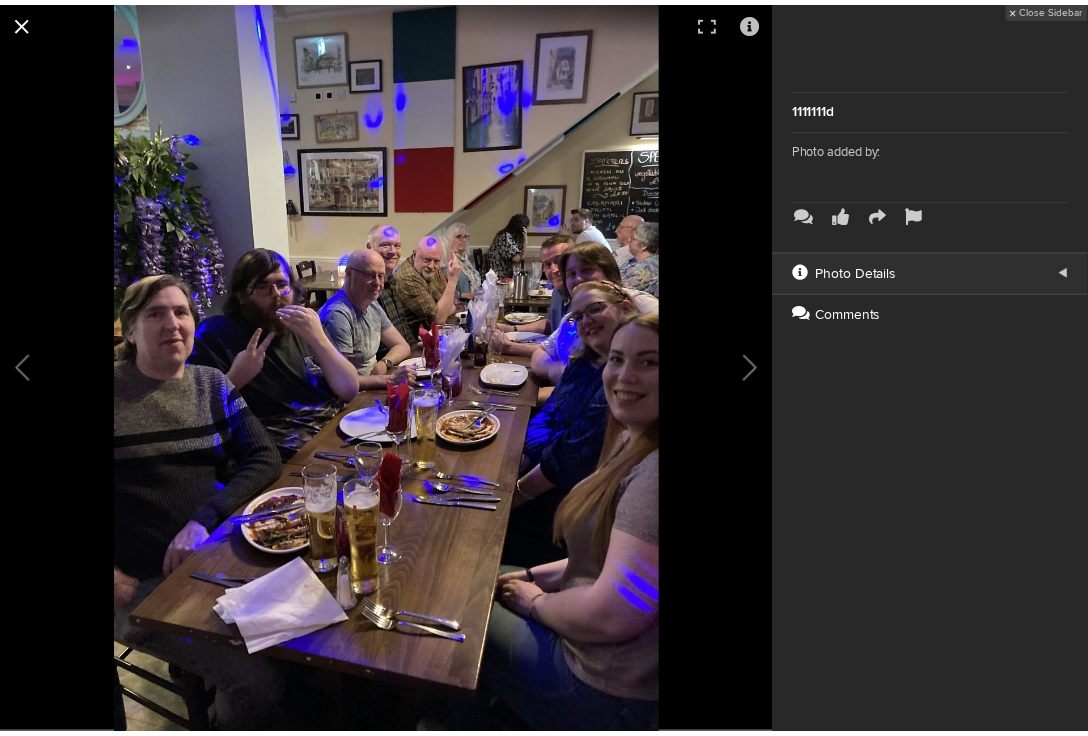 scroll, scrollTop: 547, scrollLeft: 0, axis: vertical 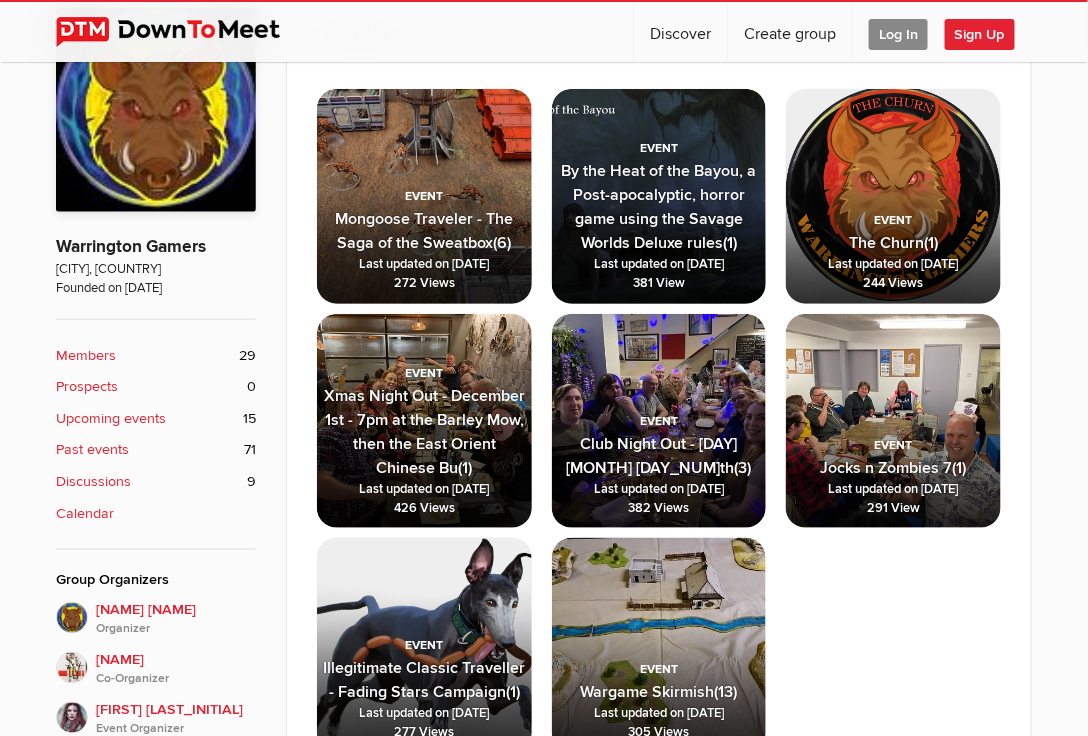 click on "Xmas Night Out - December 1st - 7pm at the Barley Mow, then the East Orient Chinese Bu  (1)
Last updated on [DATE]
426 Views" 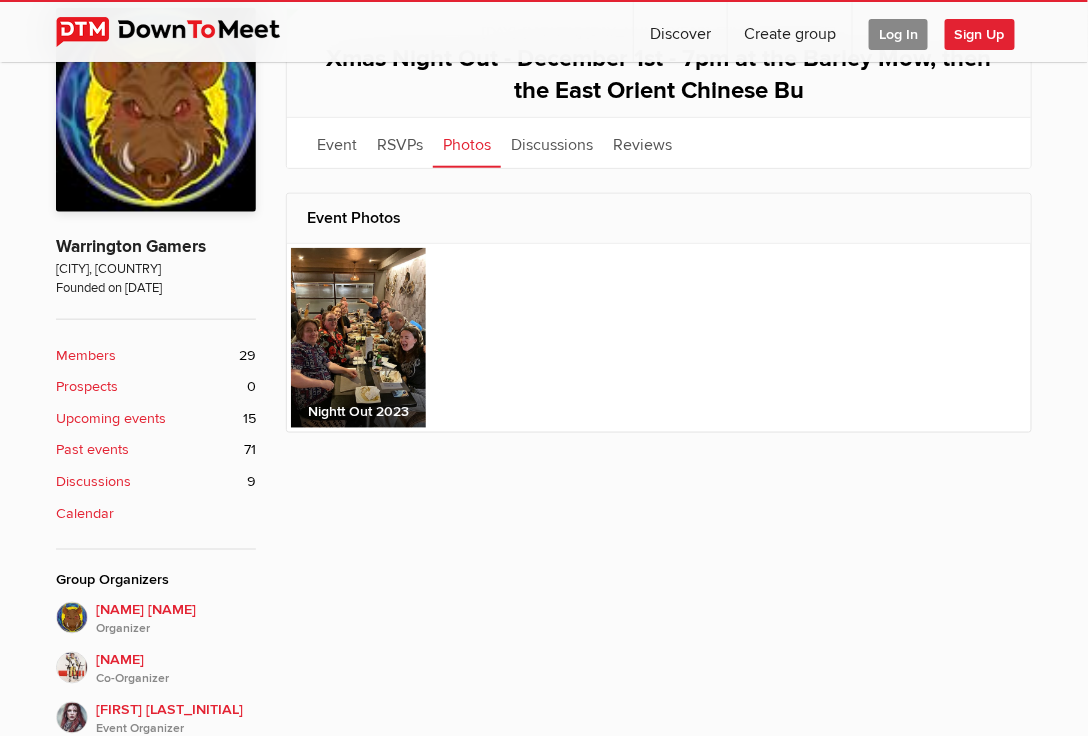 click at bounding box center (358, 338) 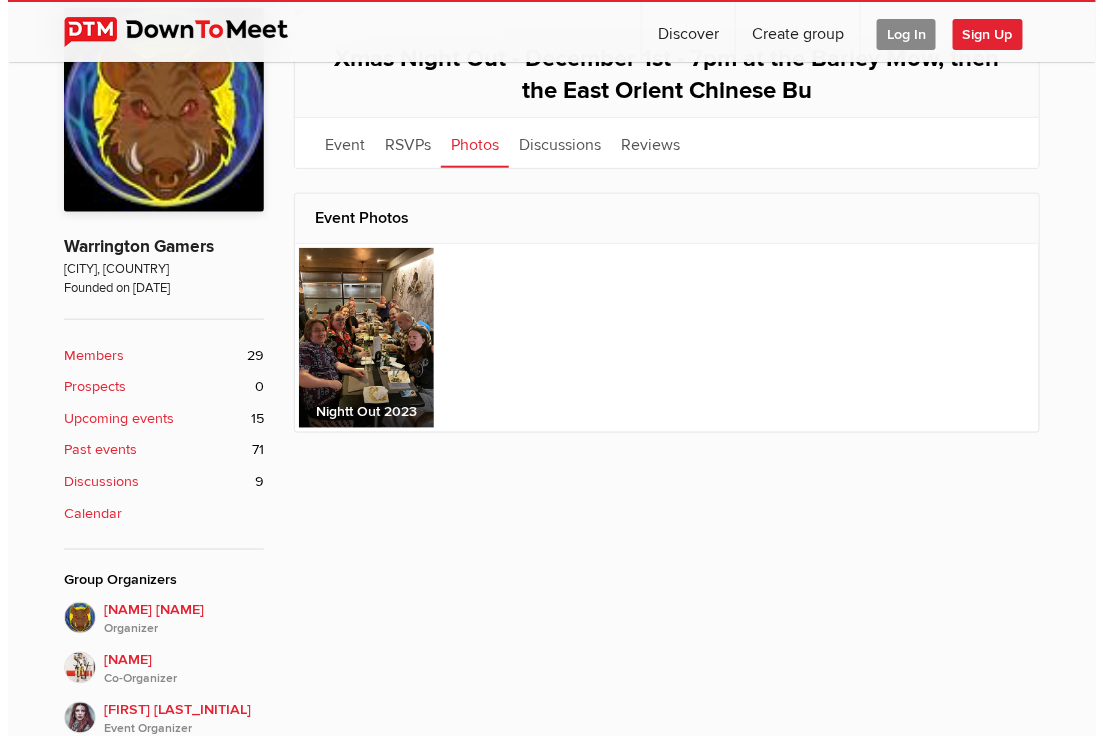 scroll, scrollTop: 400, scrollLeft: 0, axis: vertical 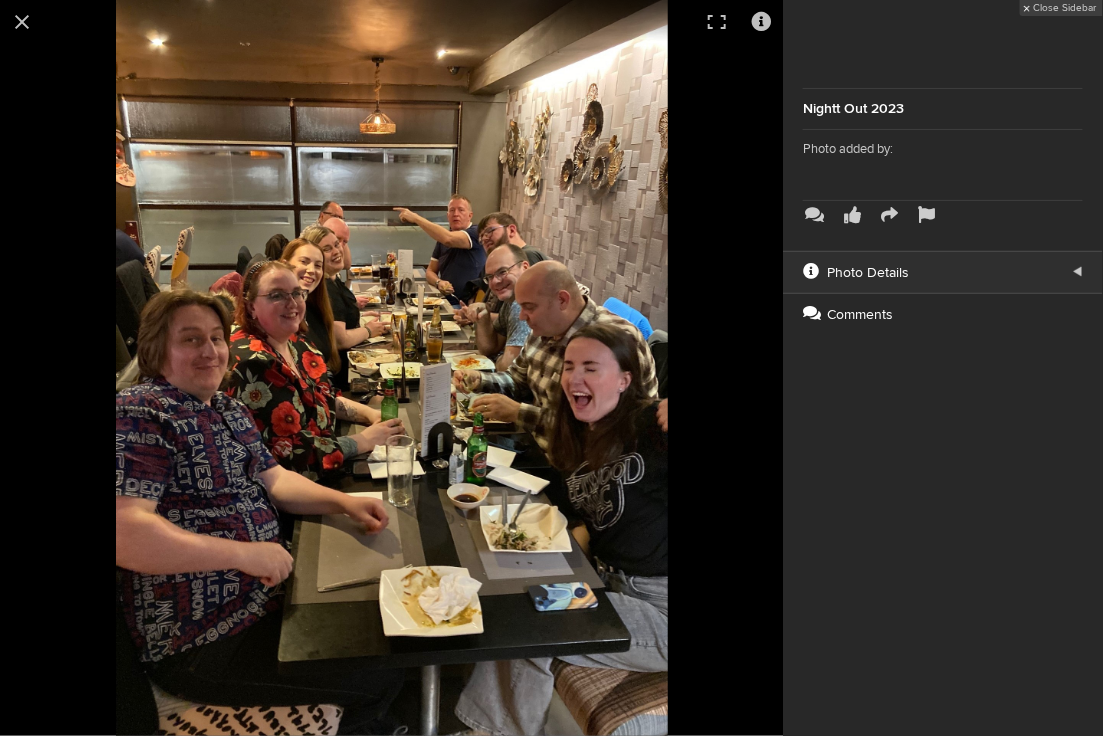 click 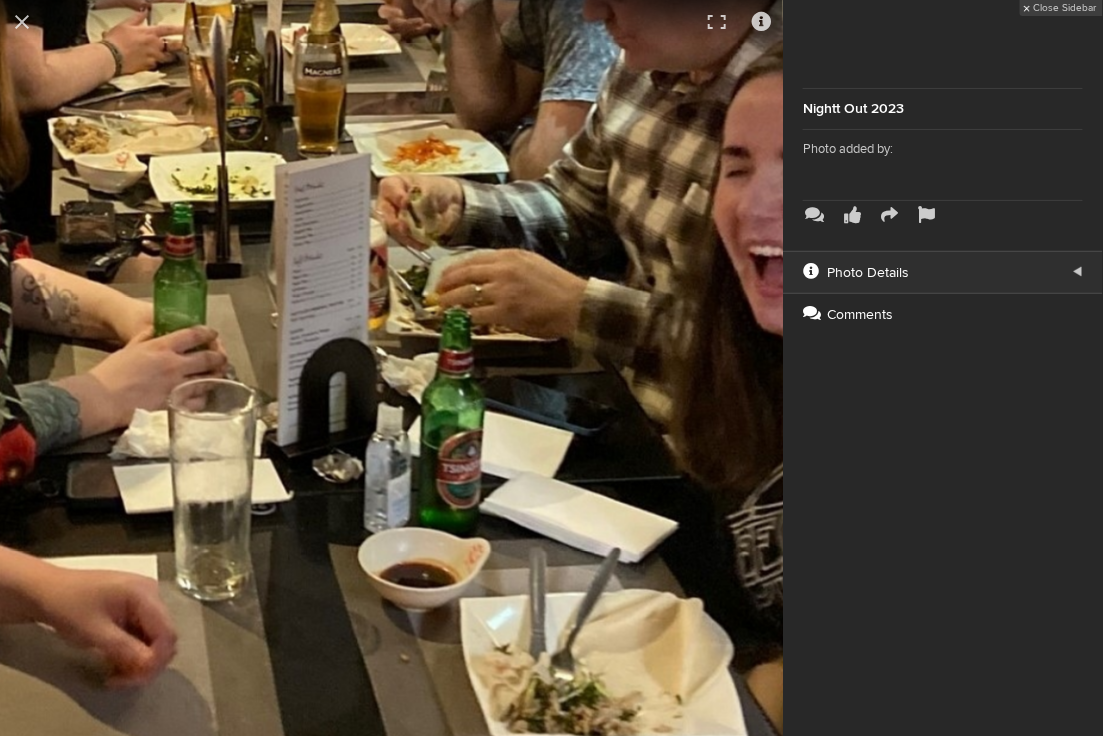 drag, startPoint x: 354, startPoint y: 207, endPoint x: 622, endPoint y: 357, distance: 307.12213 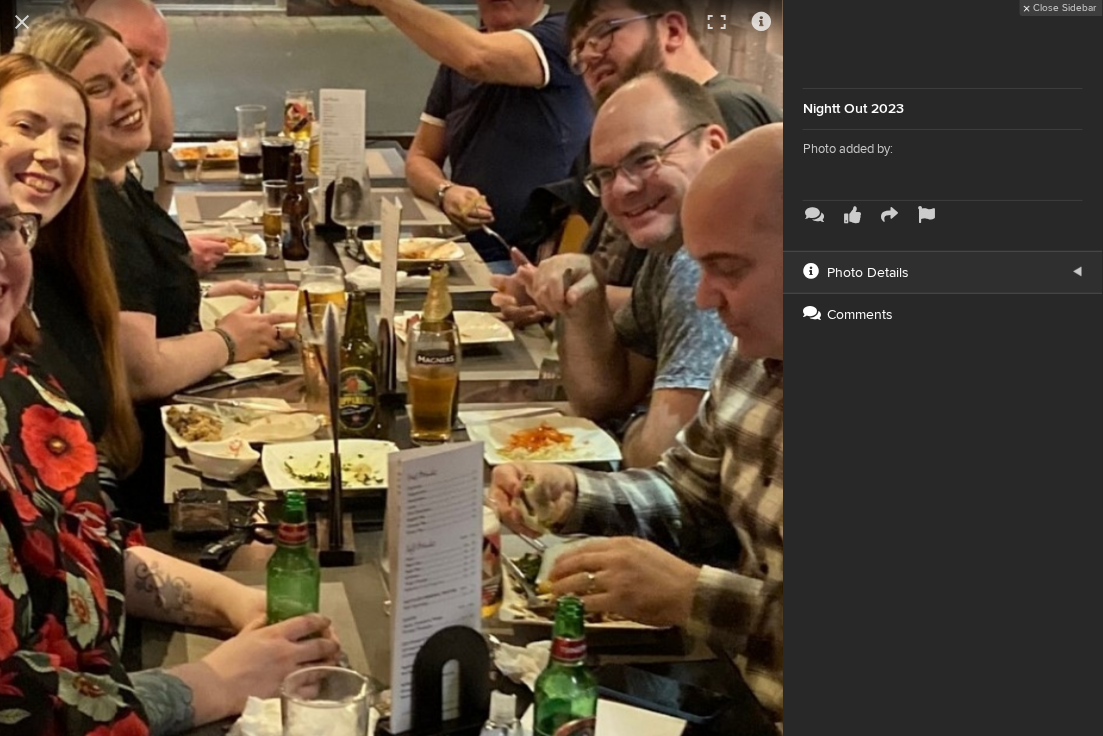 drag, startPoint x: 486, startPoint y: 231, endPoint x: 605, endPoint y: 311, distance: 143.39107 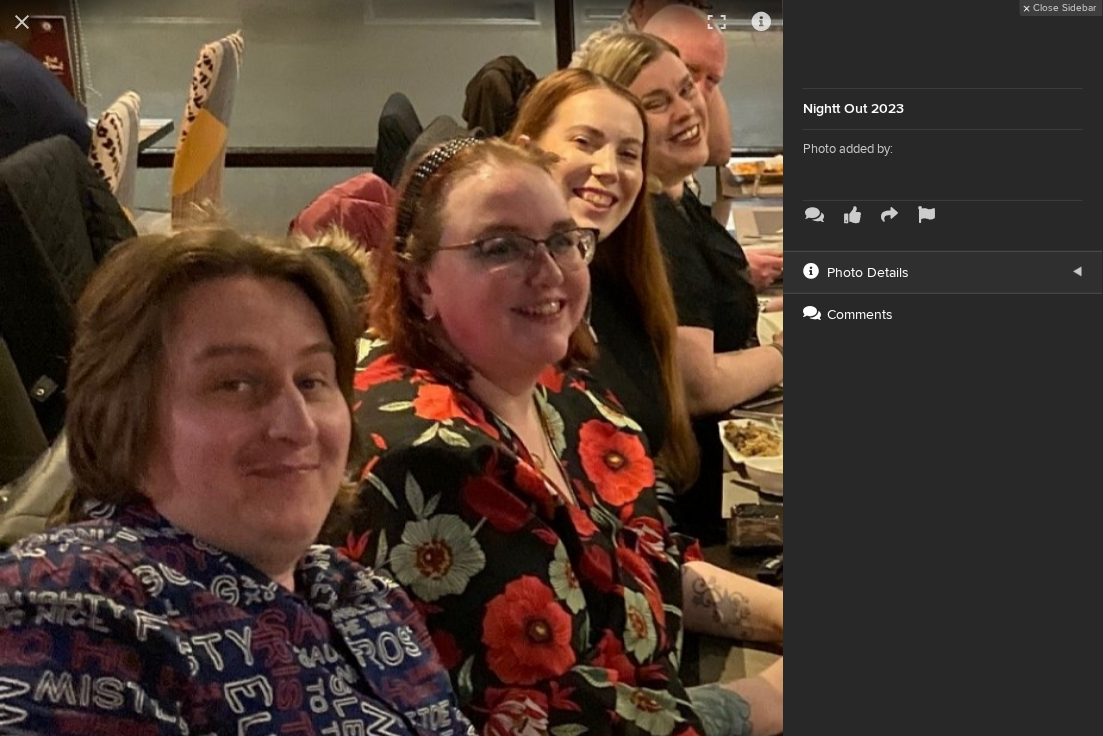 drag, startPoint x: 353, startPoint y: 206, endPoint x: 296, endPoint y: 342, distance: 147.46185 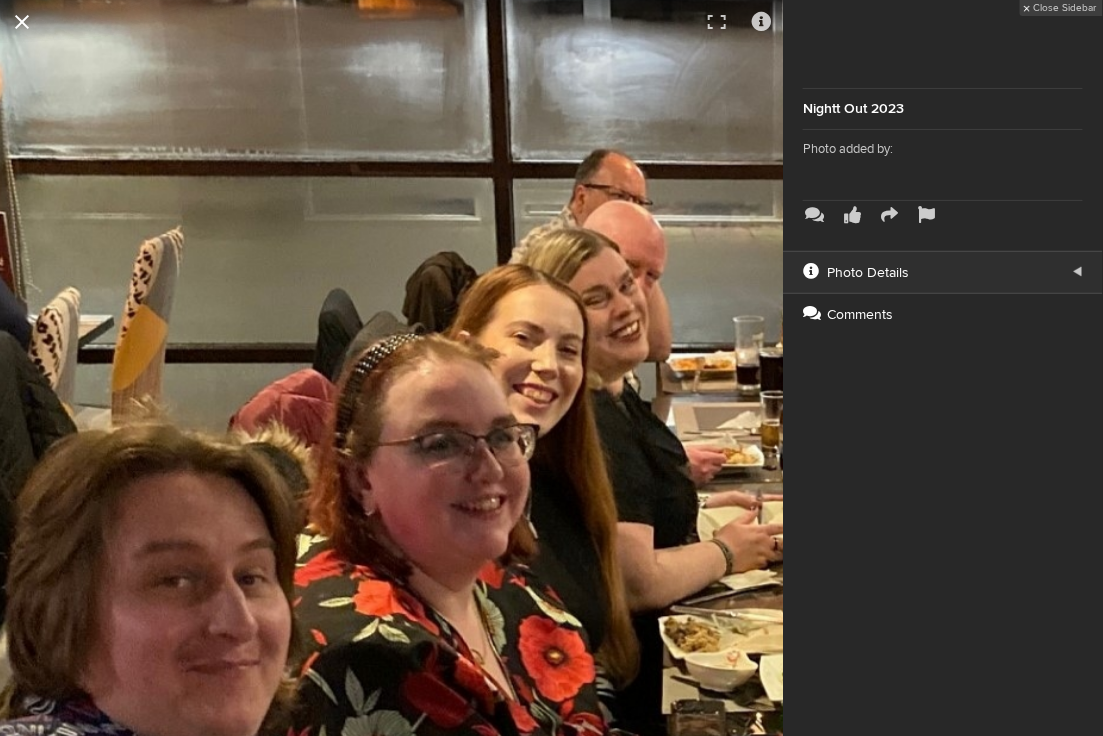 click 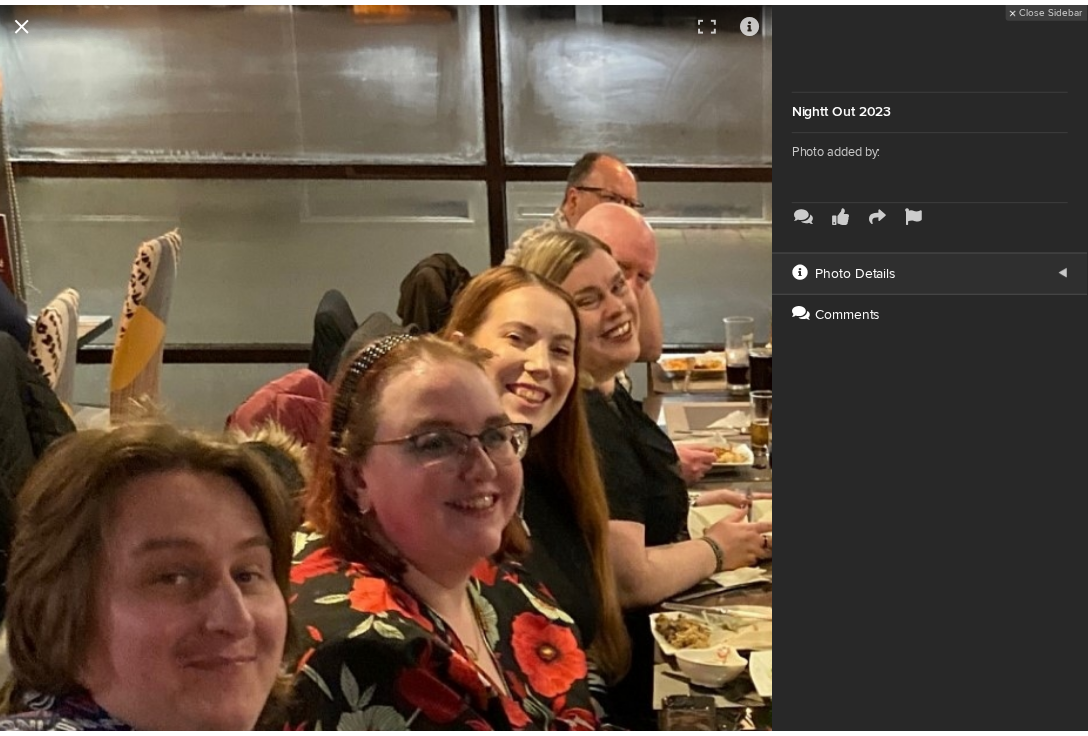 scroll, scrollTop: 396, scrollLeft: 0, axis: vertical 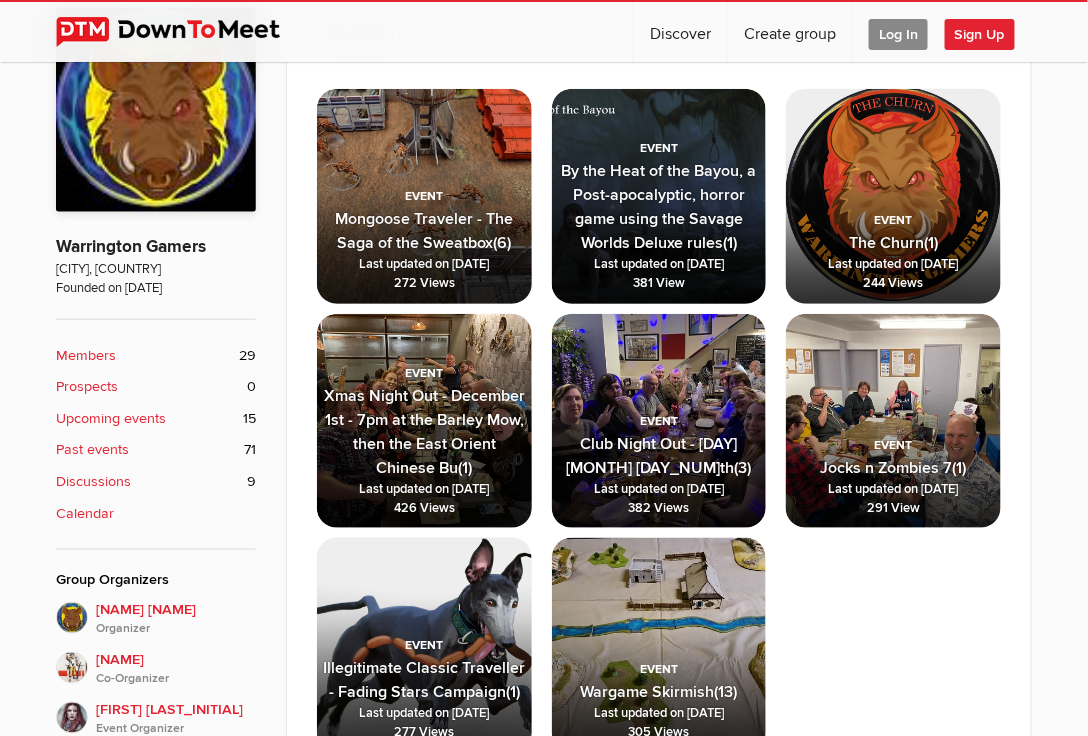 drag, startPoint x: 856, startPoint y: 650, endPoint x: 867, endPoint y: 614, distance: 37.64306 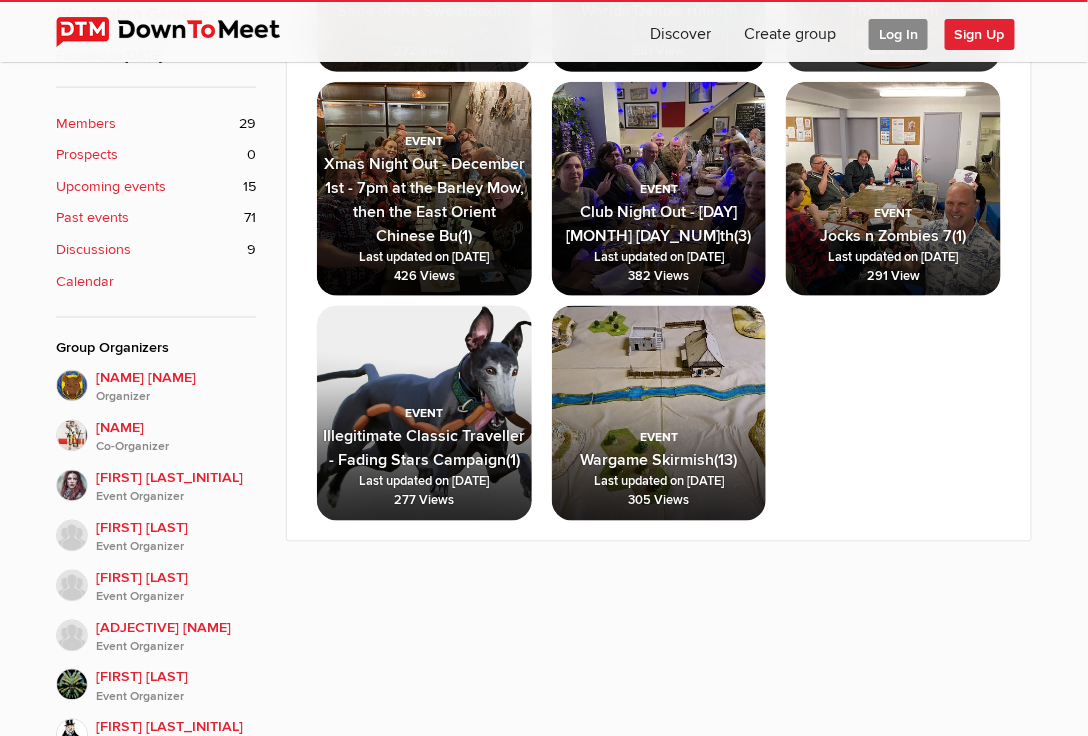 scroll, scrollTop: 396, scrollLeft: 0, axis: vertical 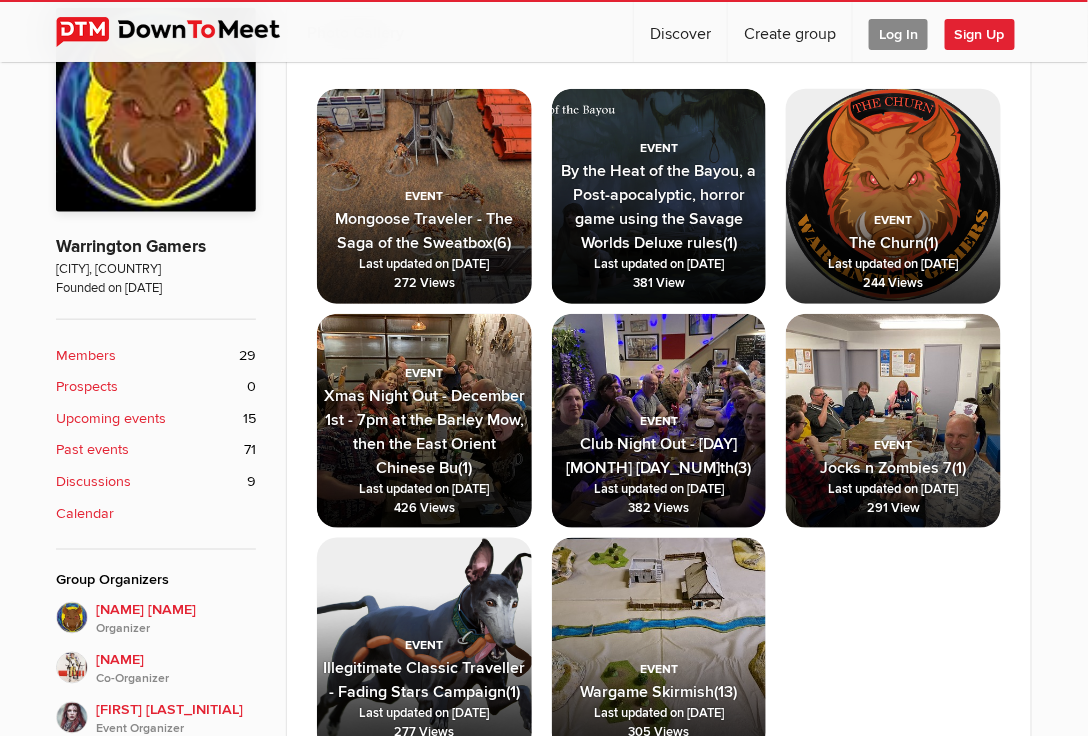 click on "The Churn" 